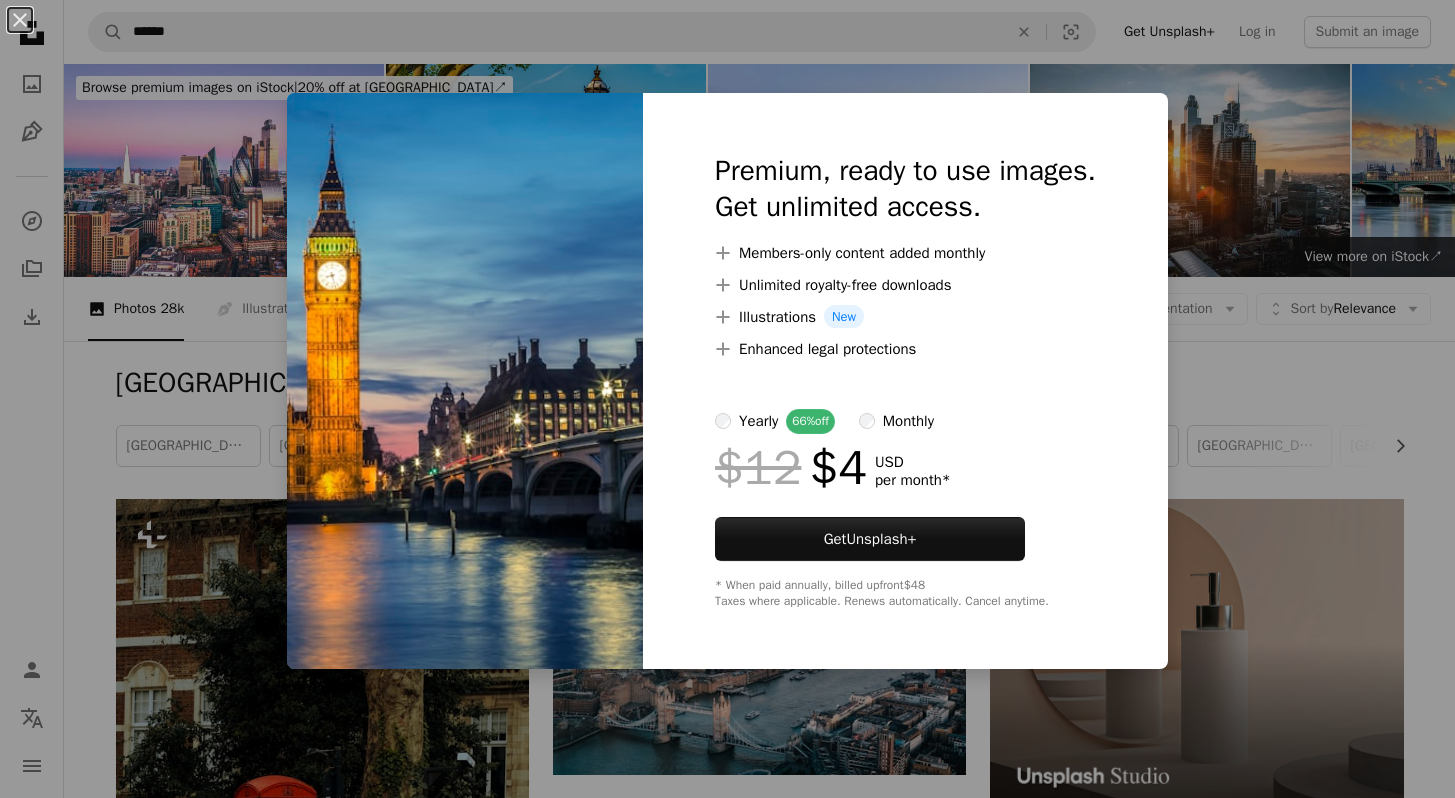 scroll, scrollTop: 16910, scrollLeft: 0, axis: vertical 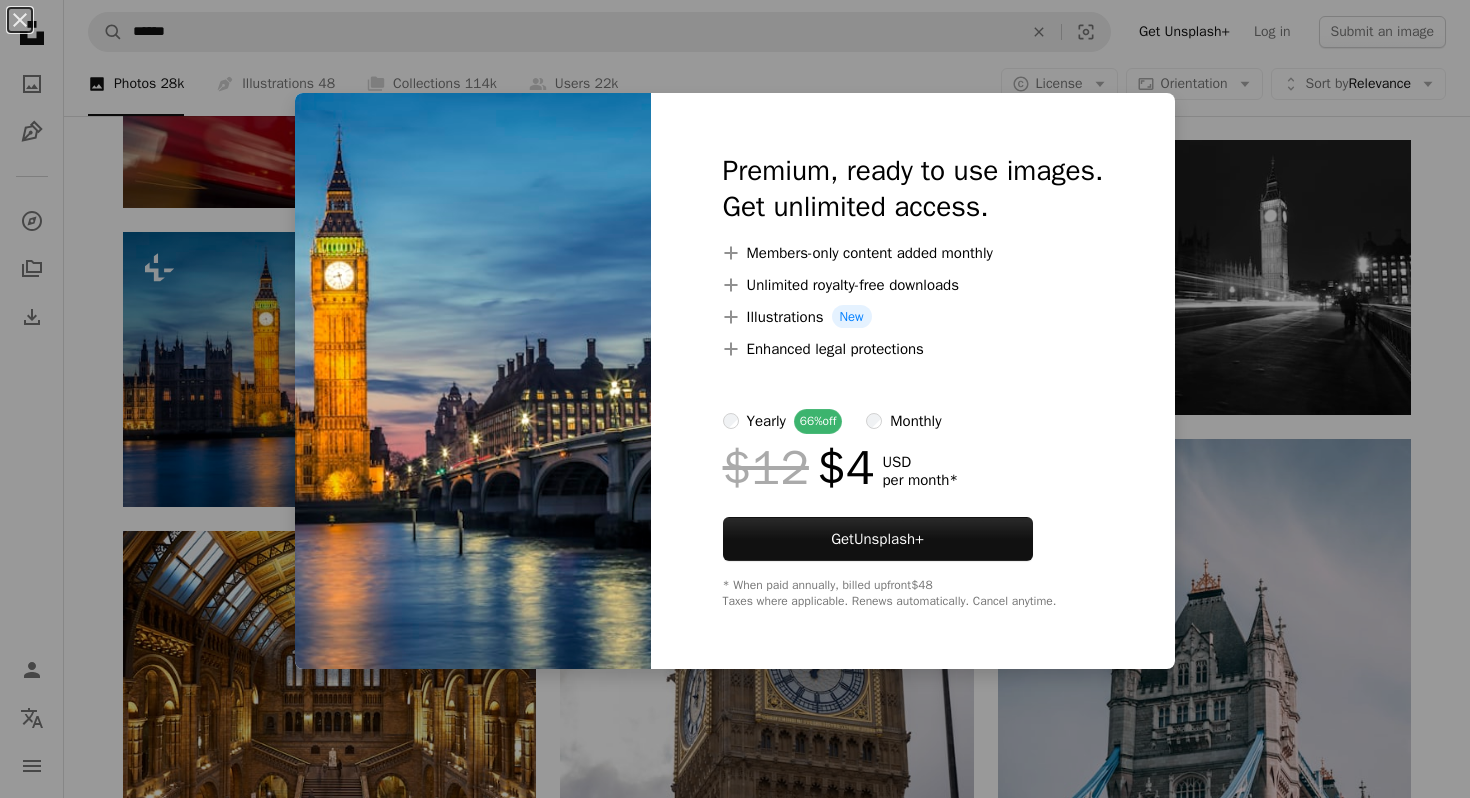 click on "An X shape Premium, ready to use images. Get unlimited access. A plus sign Members-only content added monthly A plus sign Unlimited royalty-free downloads A plus sign Illustrations  New A plus sign Enhanced legal protections yearly 66%  off monthly $12   $4 USD per month * Get  Unsplash+ * When paid annually, billed upfront  $48 Taxes where applicable. Renews automatically. Cancel anytime." at bounding box center (735, 399) 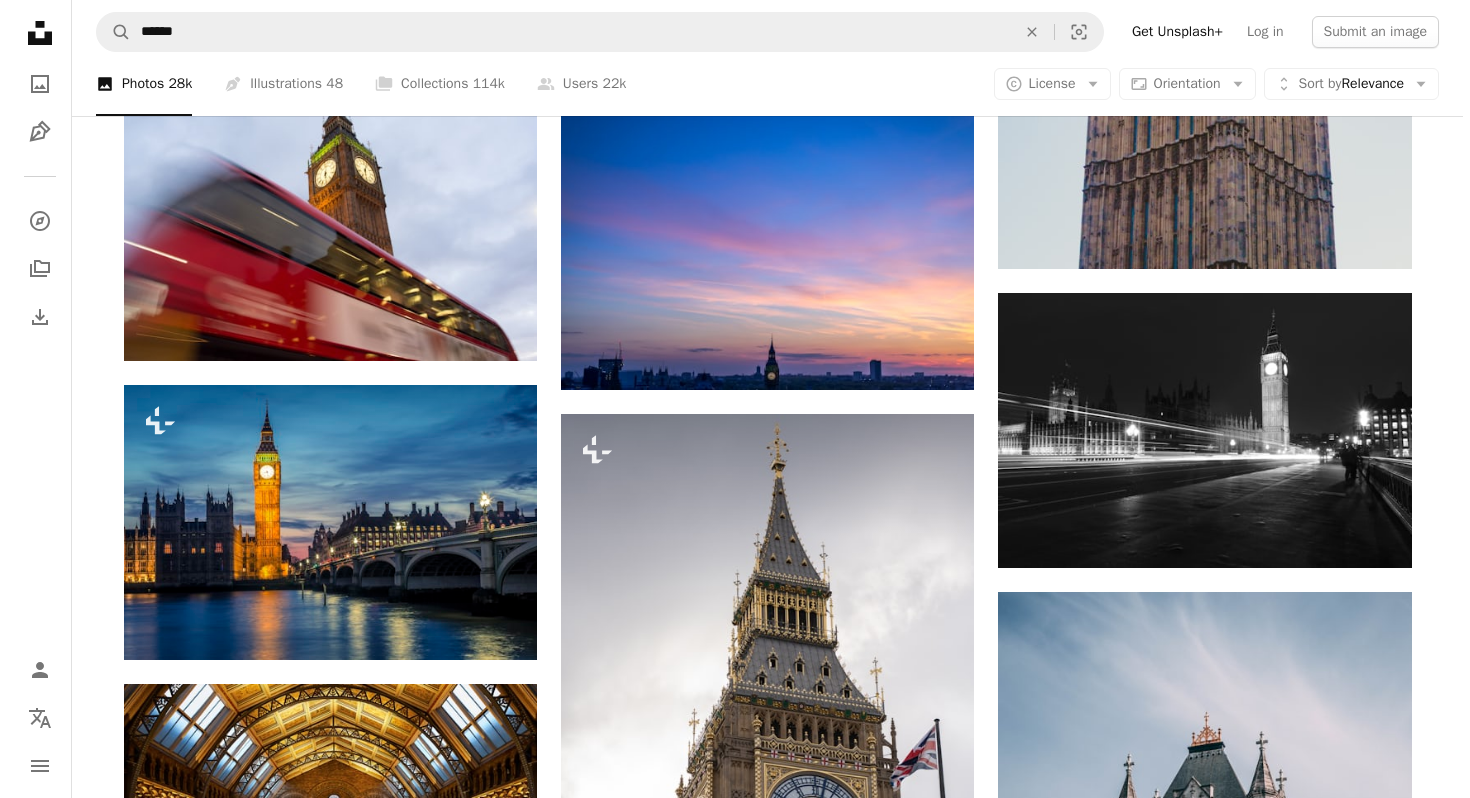 scroll, scrollTop: 17029, scrollLeft: 0, axis: vertical 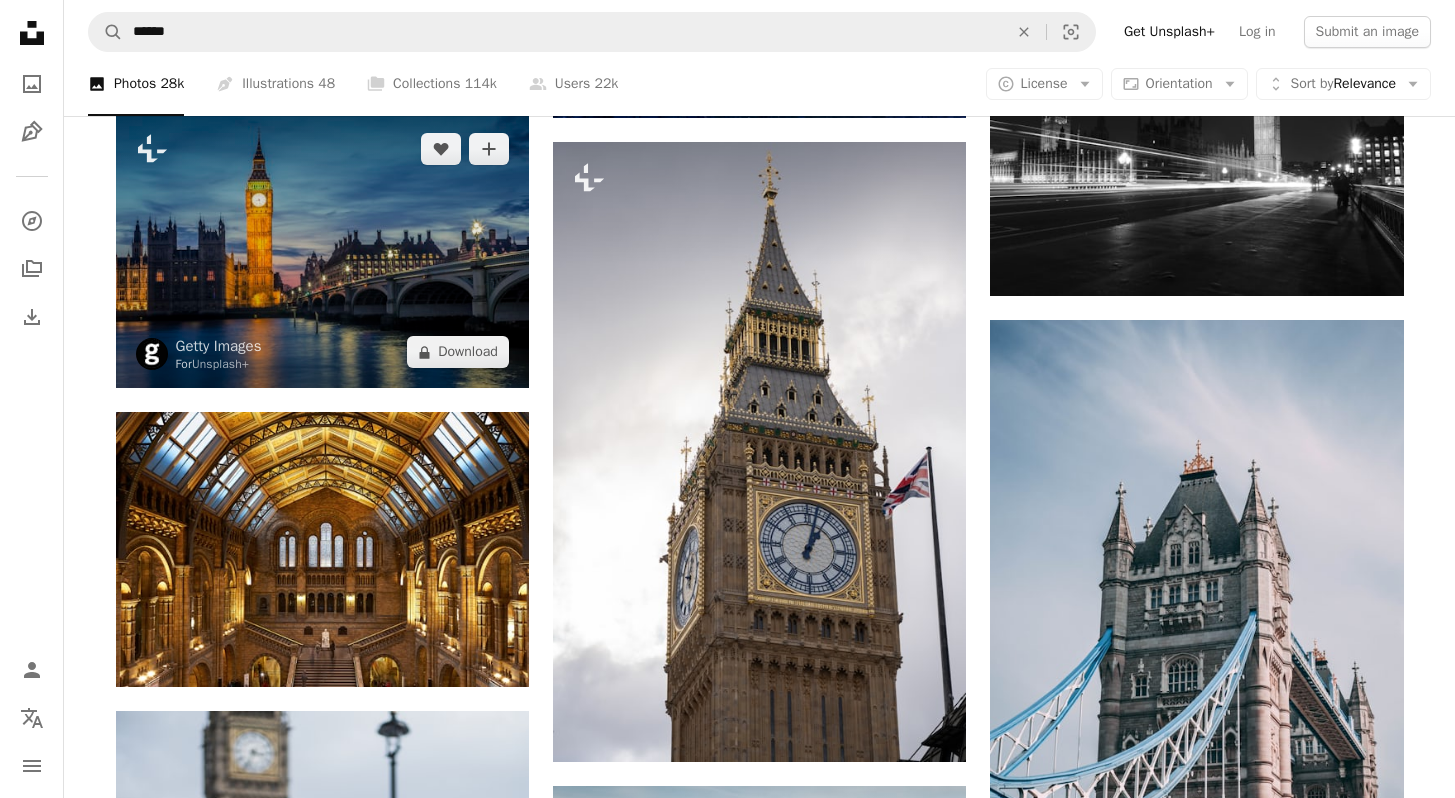 click at bounding box center [322, 250] 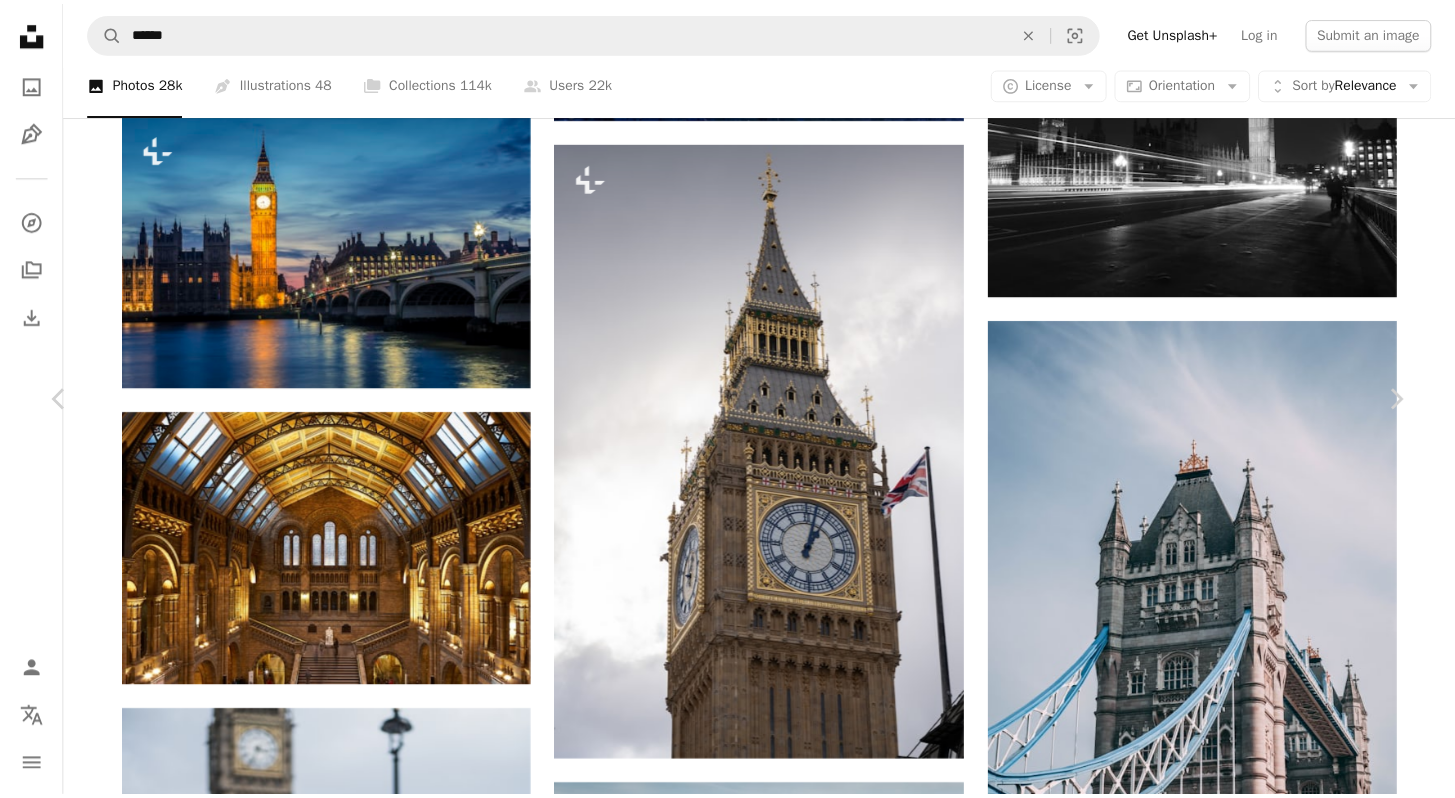 scroll, scrollTop: 3614, scrollLeft: 0, axis: vertical 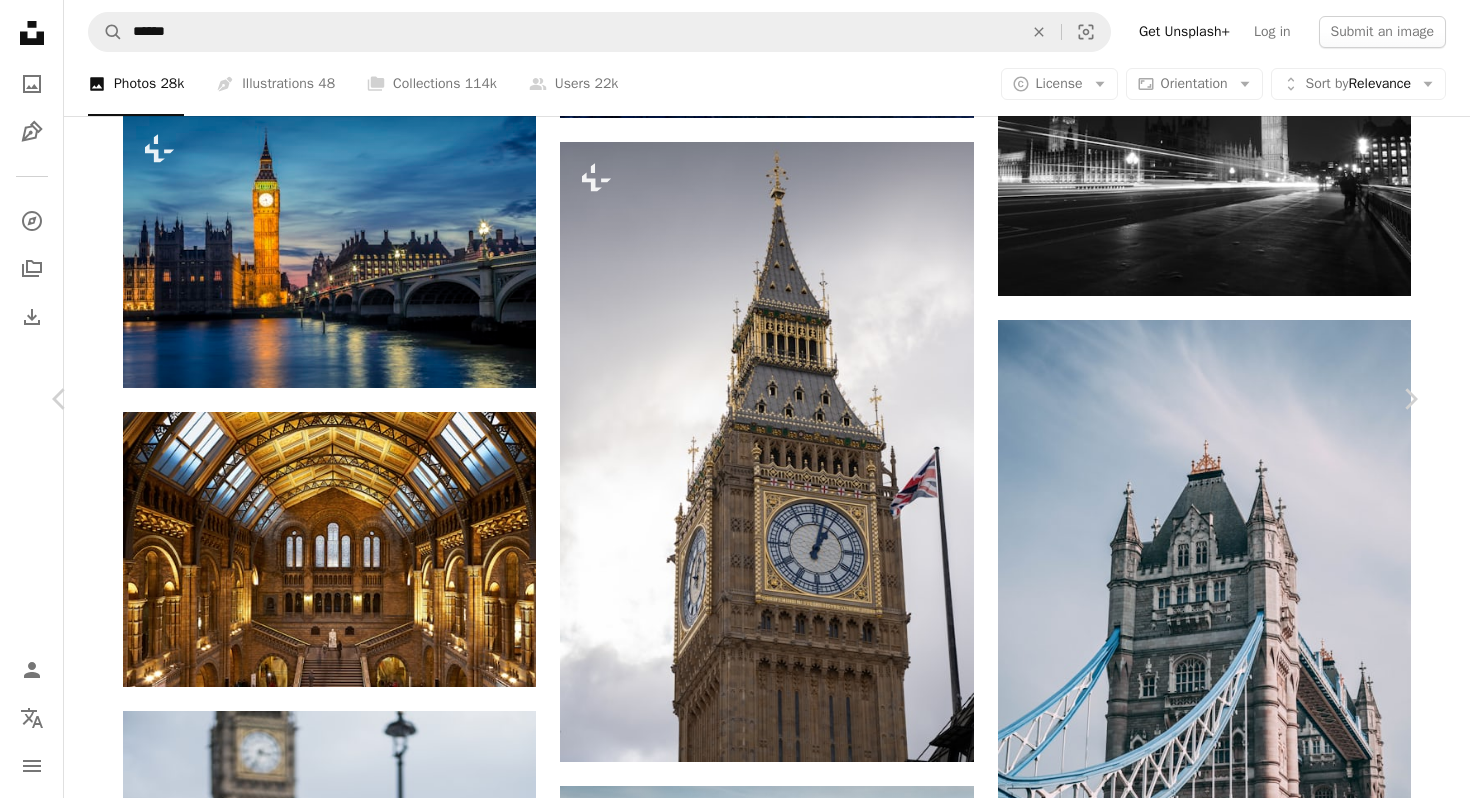 click on "An X shape Chevron left Chevron right Getty Images For  Unsplash+ A heart A plus sign A lock Download Zoom in A forward-right arrow Share More Actions Calendar outlined Published on  [DATE] Safety Licensed under the  Unsplash+ License river europe cityscape outdoors [PERSON_NAME] government palace dusk monument clock tower constitution royalty no people illuminated lighting equipment capital cities Free pictures From this series Plus sign for Unsplash+ Related images Plus sign for Unsplash+ A heart A plus sign Getty Images For  Unsplash+ A lock Download Plus sign for Unsplash+ A heart A plus sign [PERSON_NAME] For  Unsplash+ A lock Download Plus sign for Unsplash+ A heart A plus sign Getty Images For  Unsplash+ A lock Download Plus sign for Unsplash+ A heart A plus sign Getty Images For  Unsplash+ A lock Download Plus sign for Unsplash+ A heart A plus sign Getty Images For  Unsplash+ A lock Download Plus sign for Unsplash+ A heart A plus sign Getty Images For  Unsplash+ A lock Download A heart" at bounding box center (735, 9960) 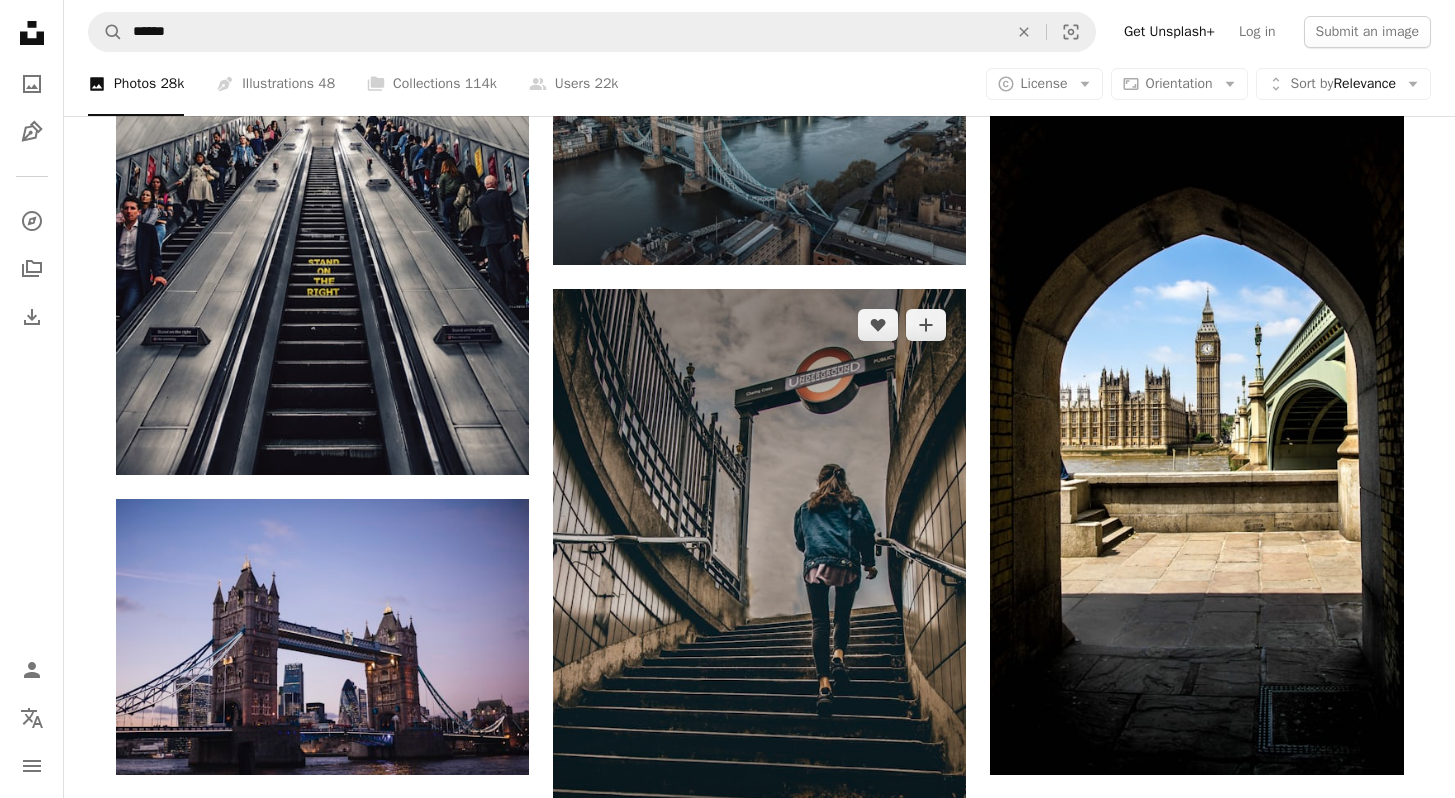 scroll, scrollTop: 18764, scrollLeft: 0, axis: vertical 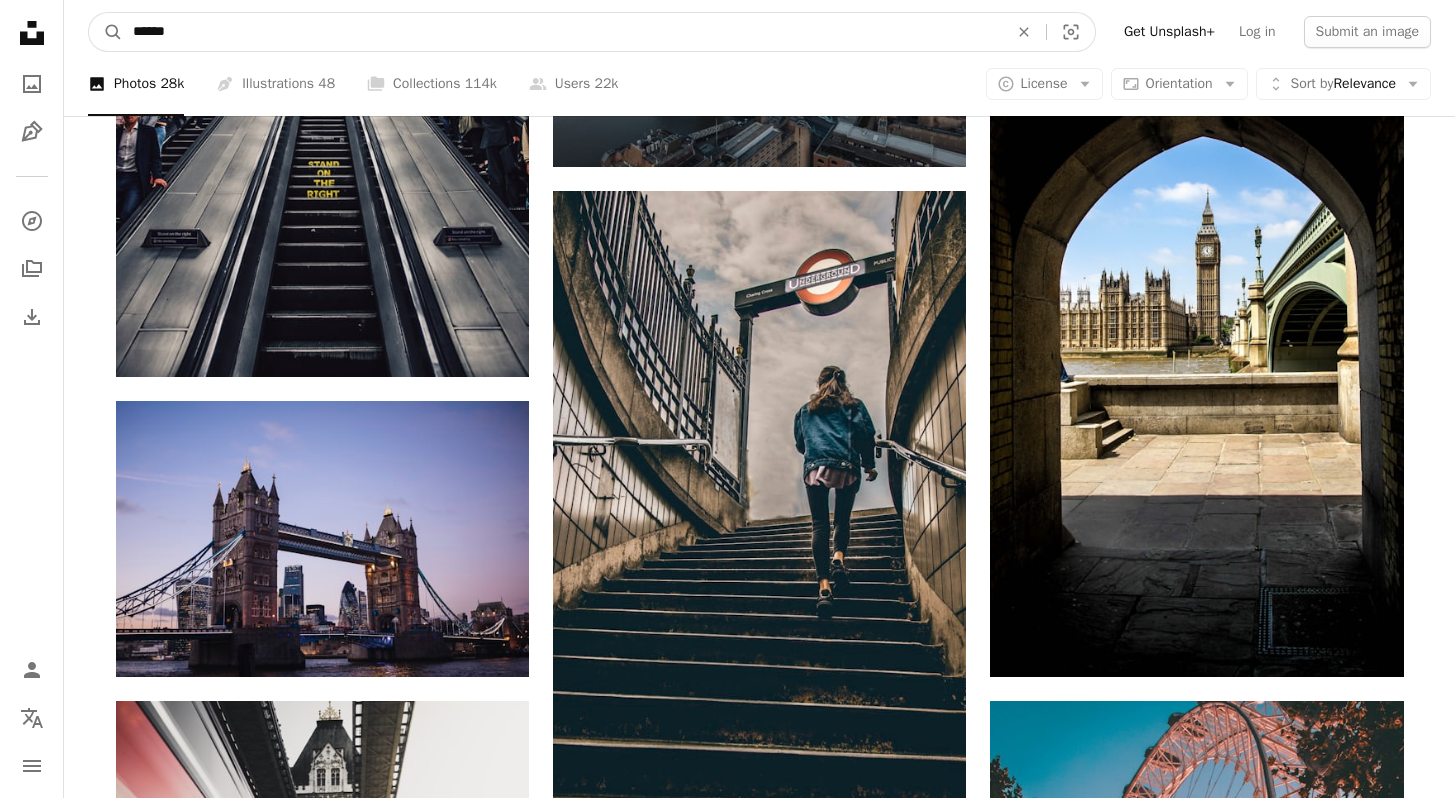 drag, startPoint x: 198, startPoint y: 27, endPoint x: 17, endPoint y: -30, distance: 189.76302 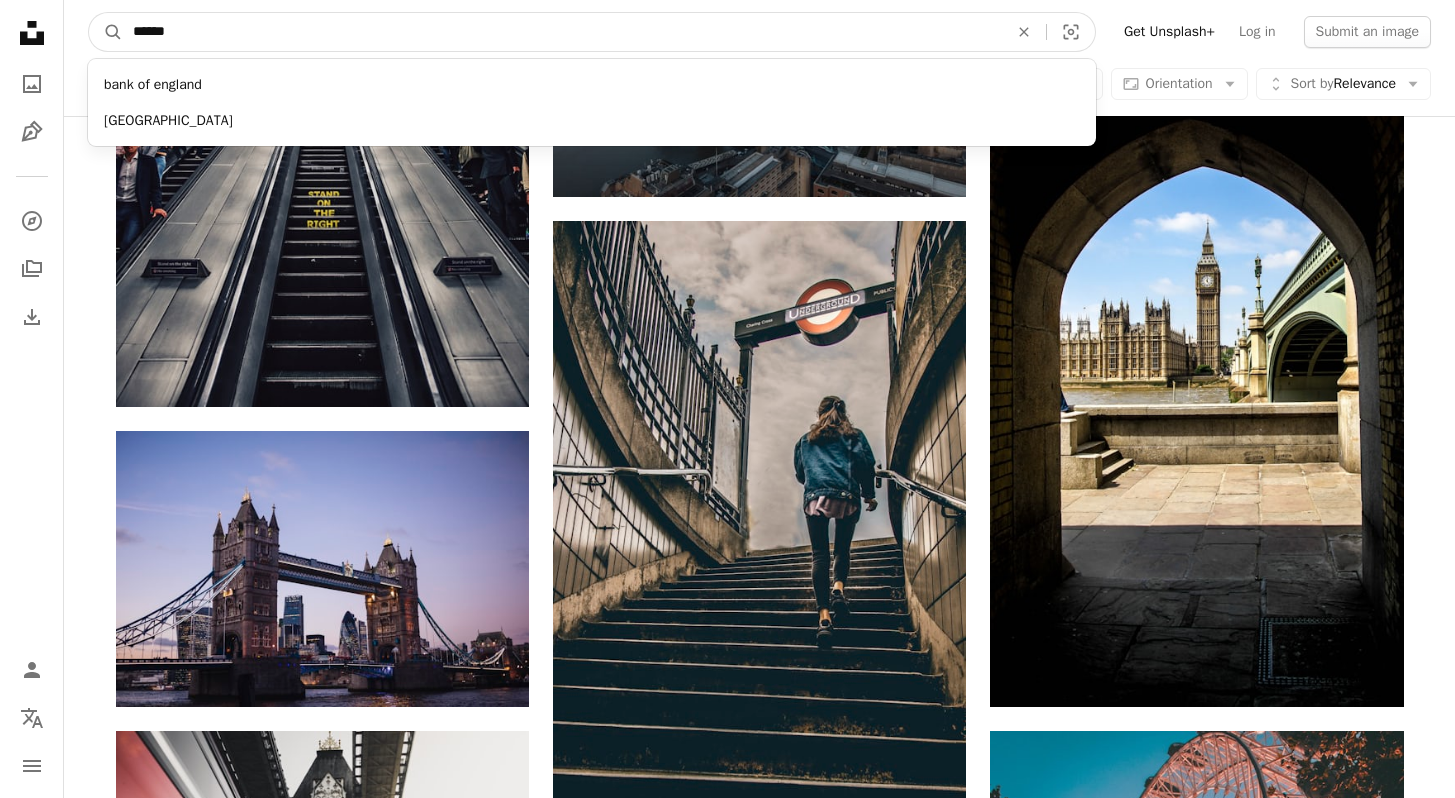 type on "*******" 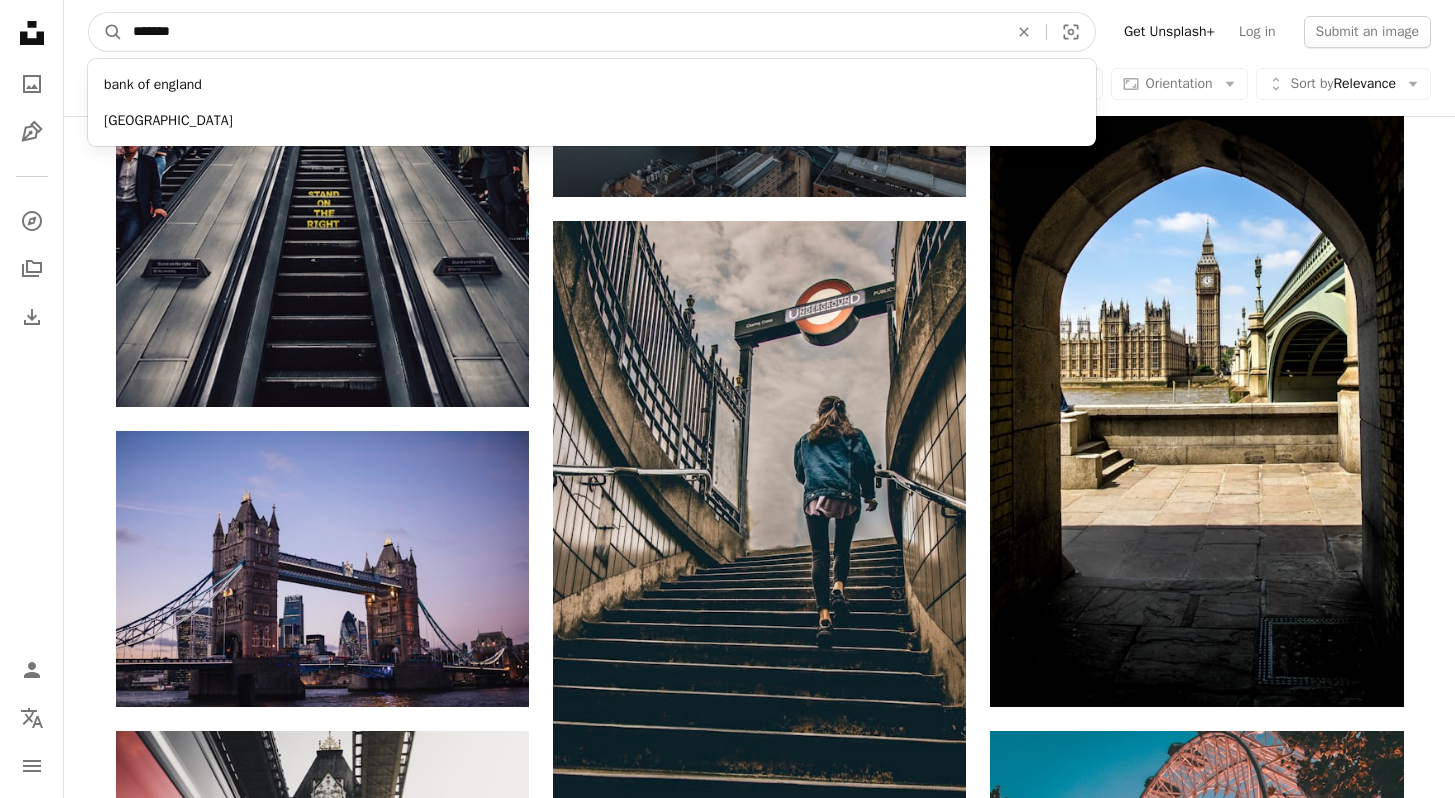 click on "A magnifying glass" at bounding box center (106, 32) 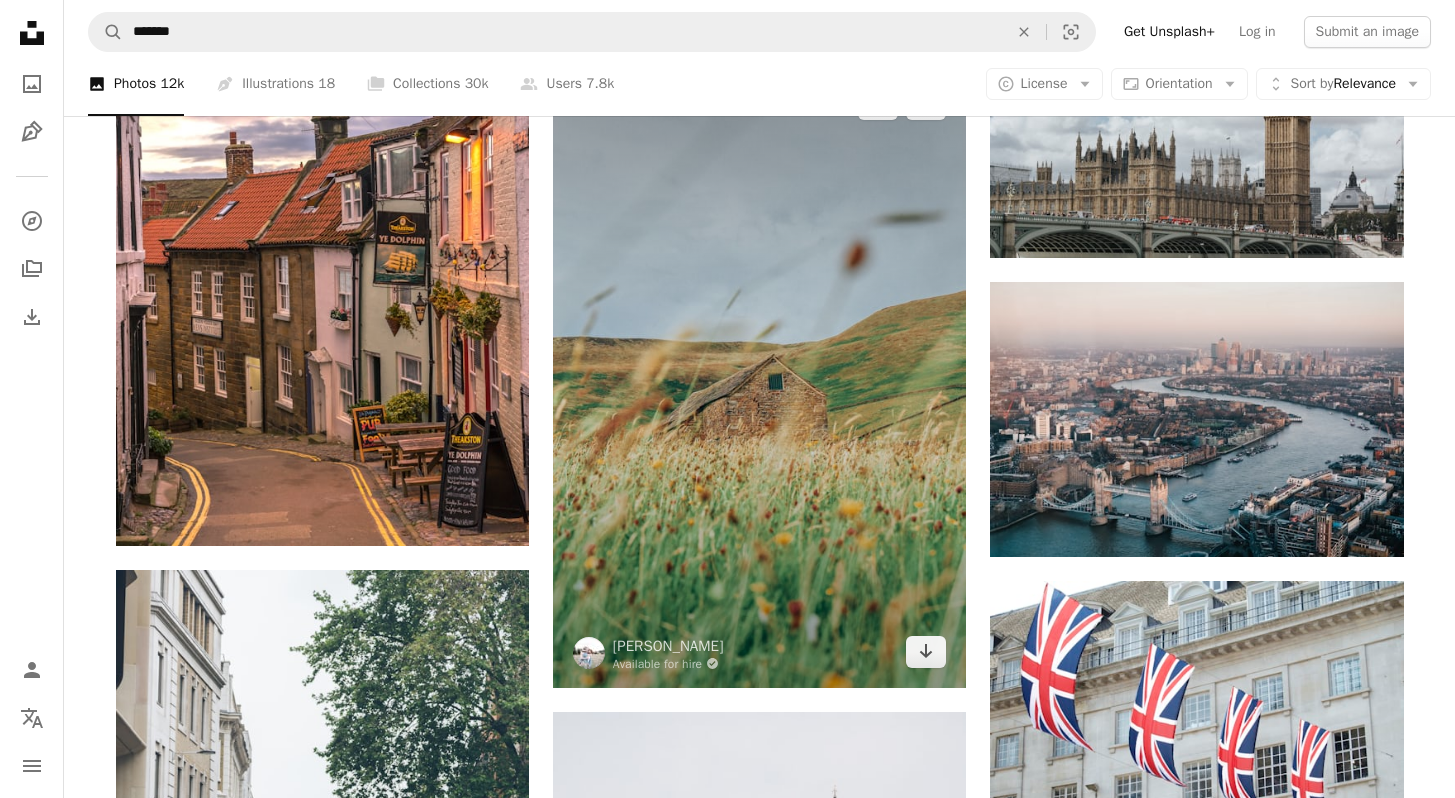 scroll, scrollTop: 1464, scrollLeft: 0, axis: vertical 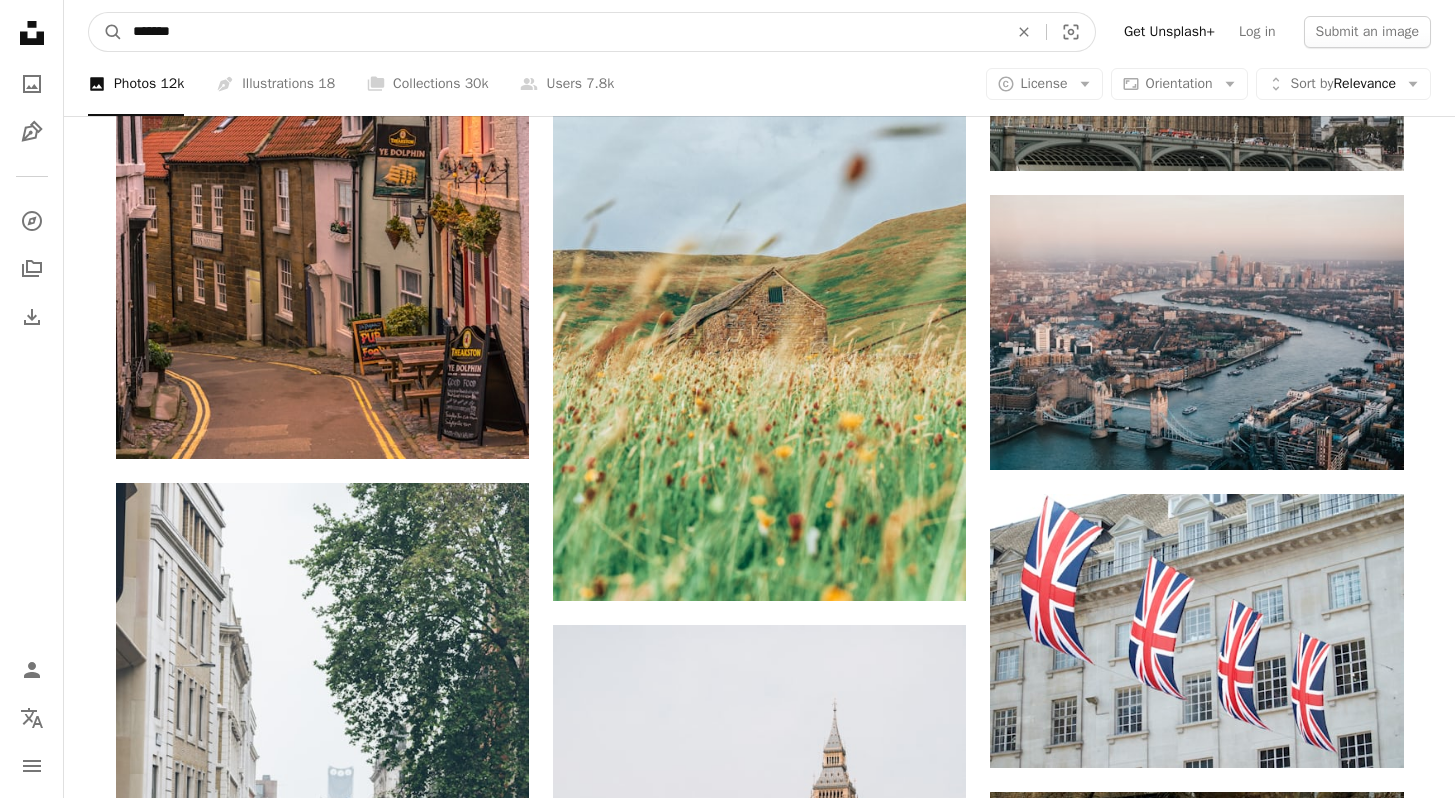drag, startPoint x: 200, startPoint y: 31, endPoint x: 80, endPoint y: 10, distance: 121.82365 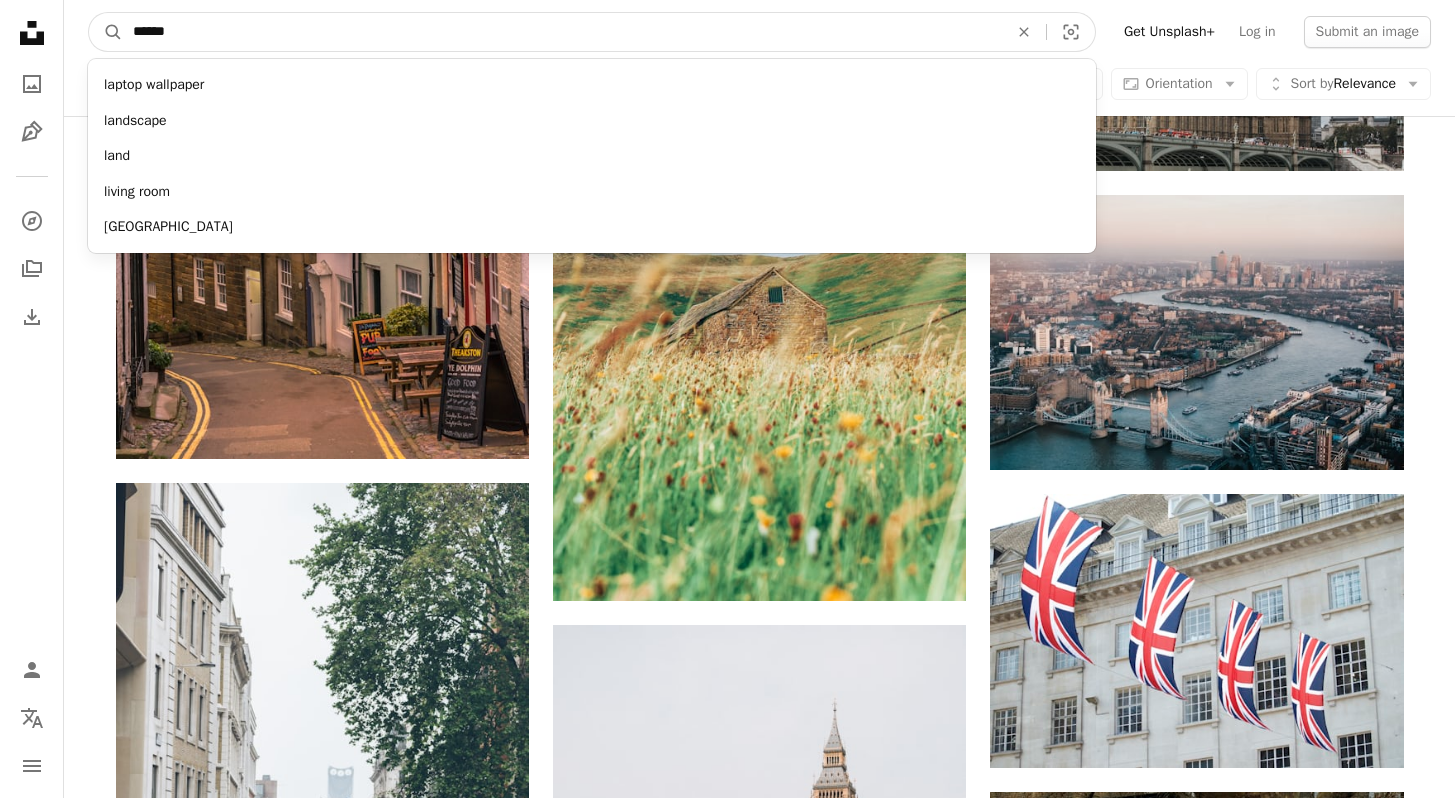 type on "******" 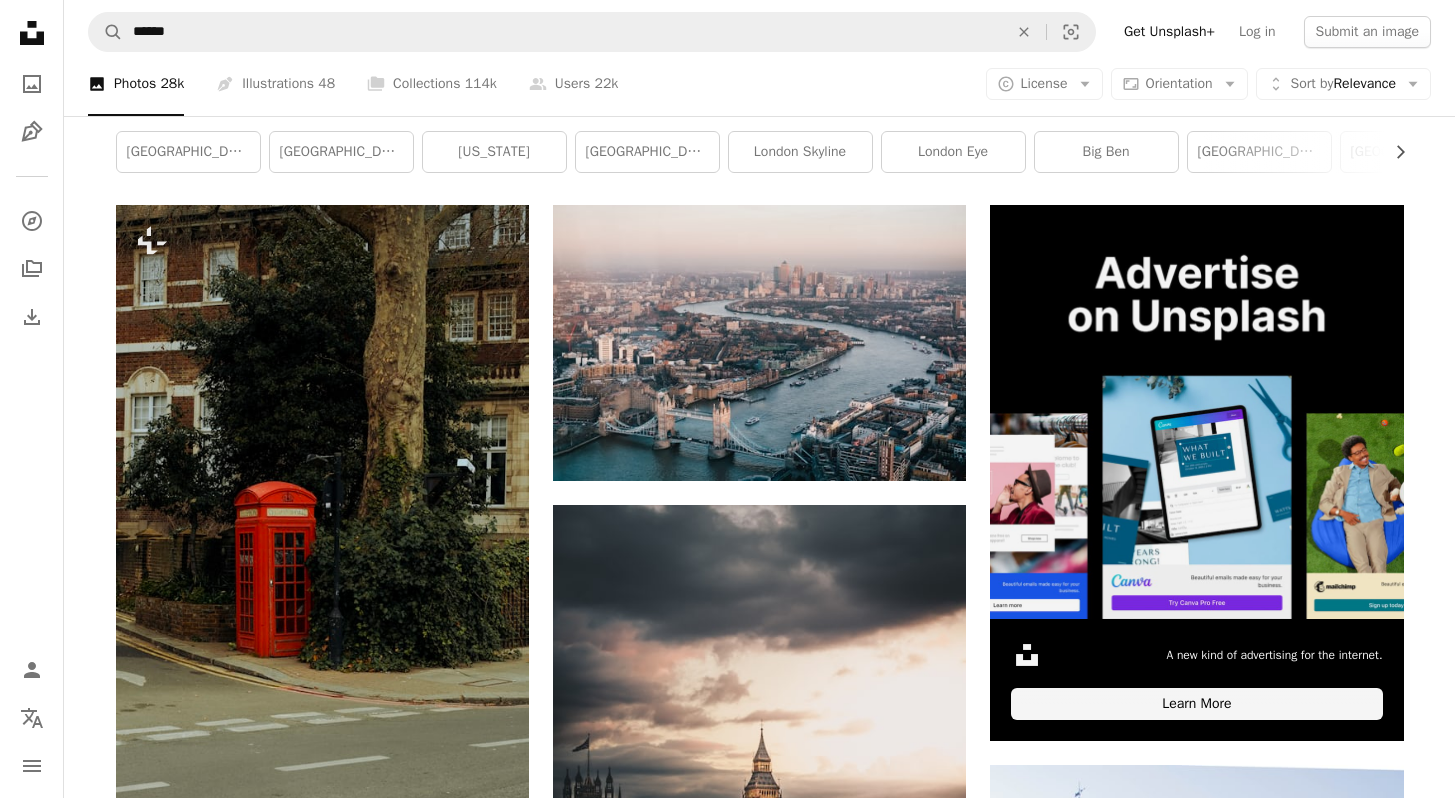 scroll, scrollTop: 294, scrollLeft: 0, axis: vertical 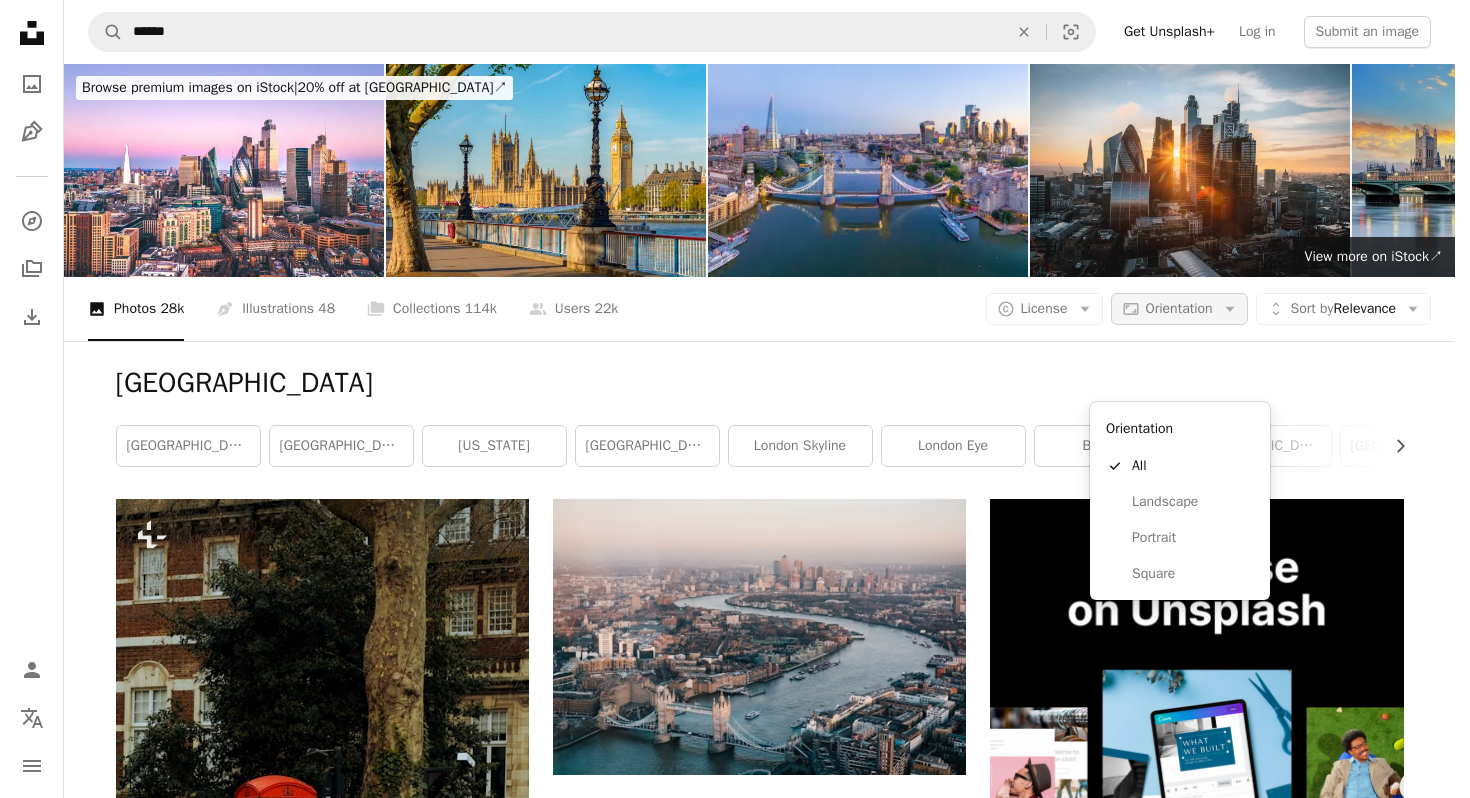 click on "Aspect ratio Orientation Arrow down" at bounding box center (1179, 309) 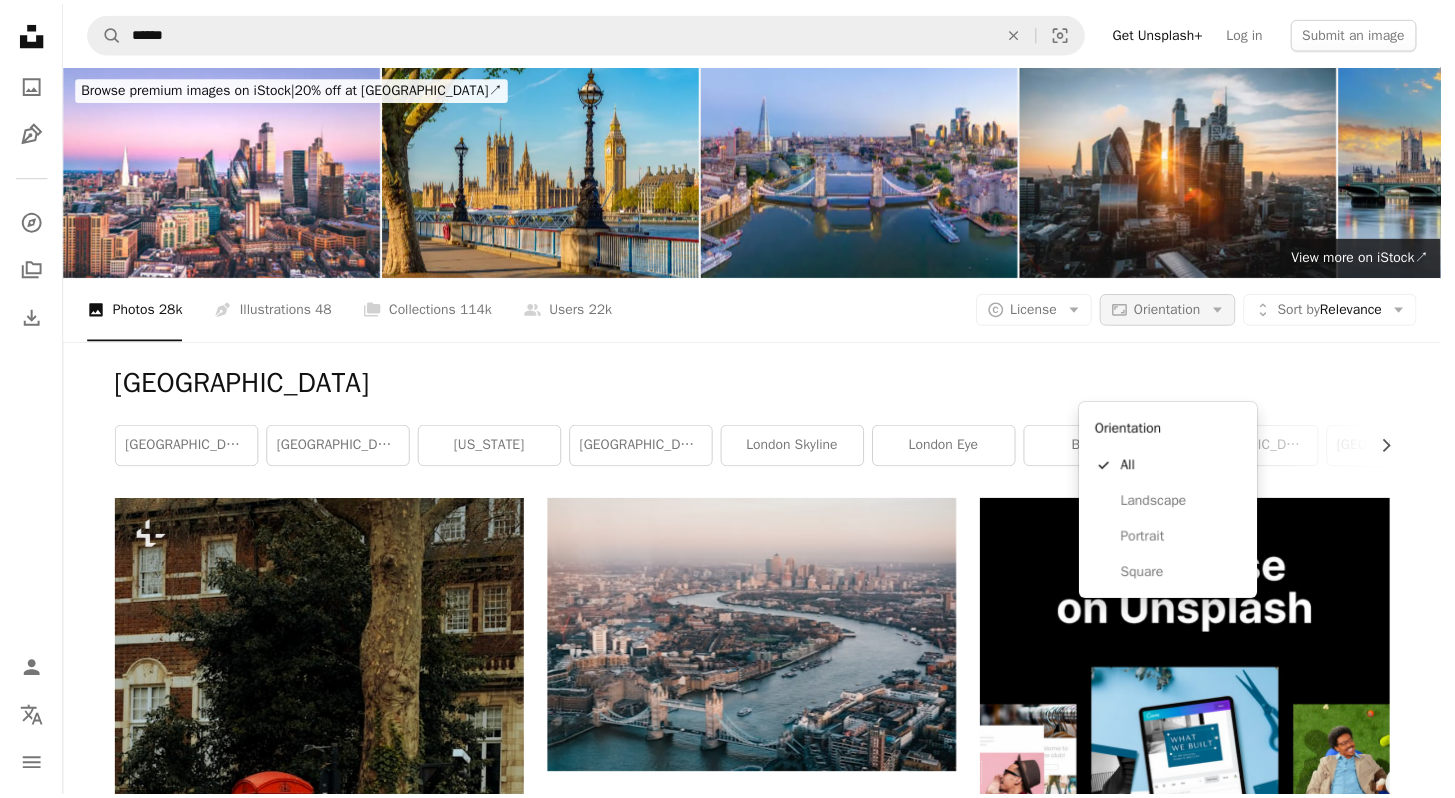 scroll, scrollTop: 294, scrollLeft: 0, axis: vertical 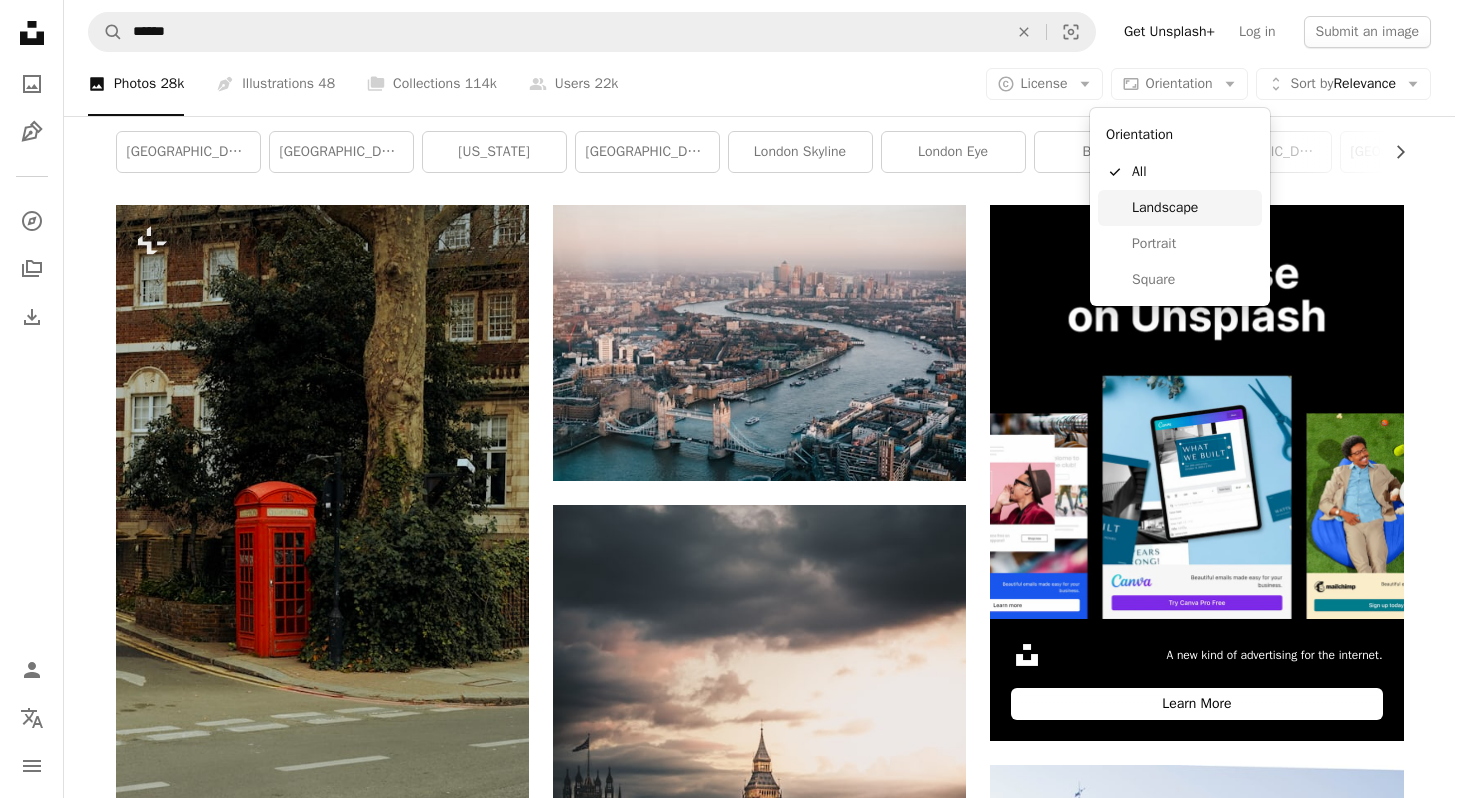 click on "Landscape" at bounding box center [1193, 208] 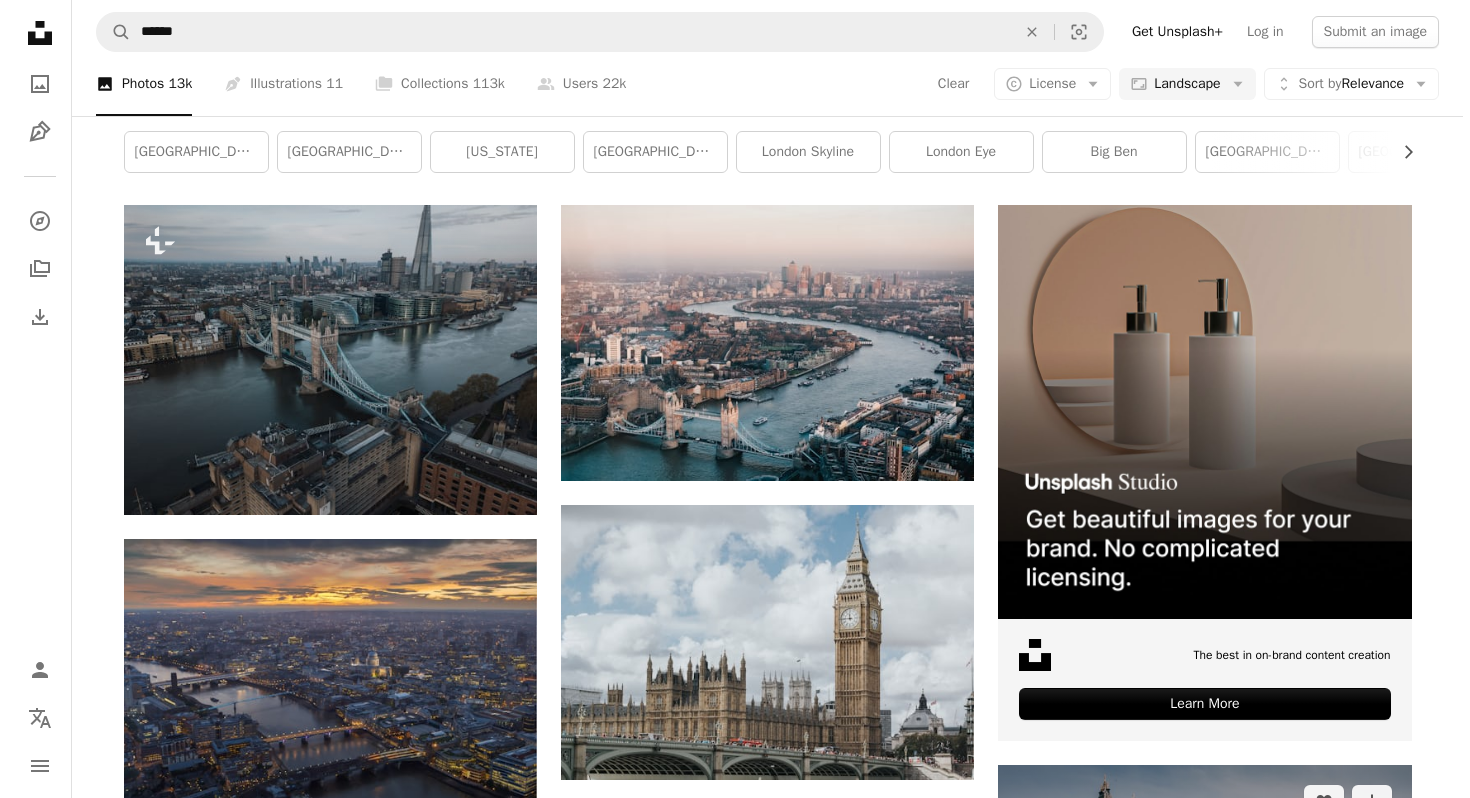 scroll, scrollTop: 793, scrollLeft: 0, axis: vertical 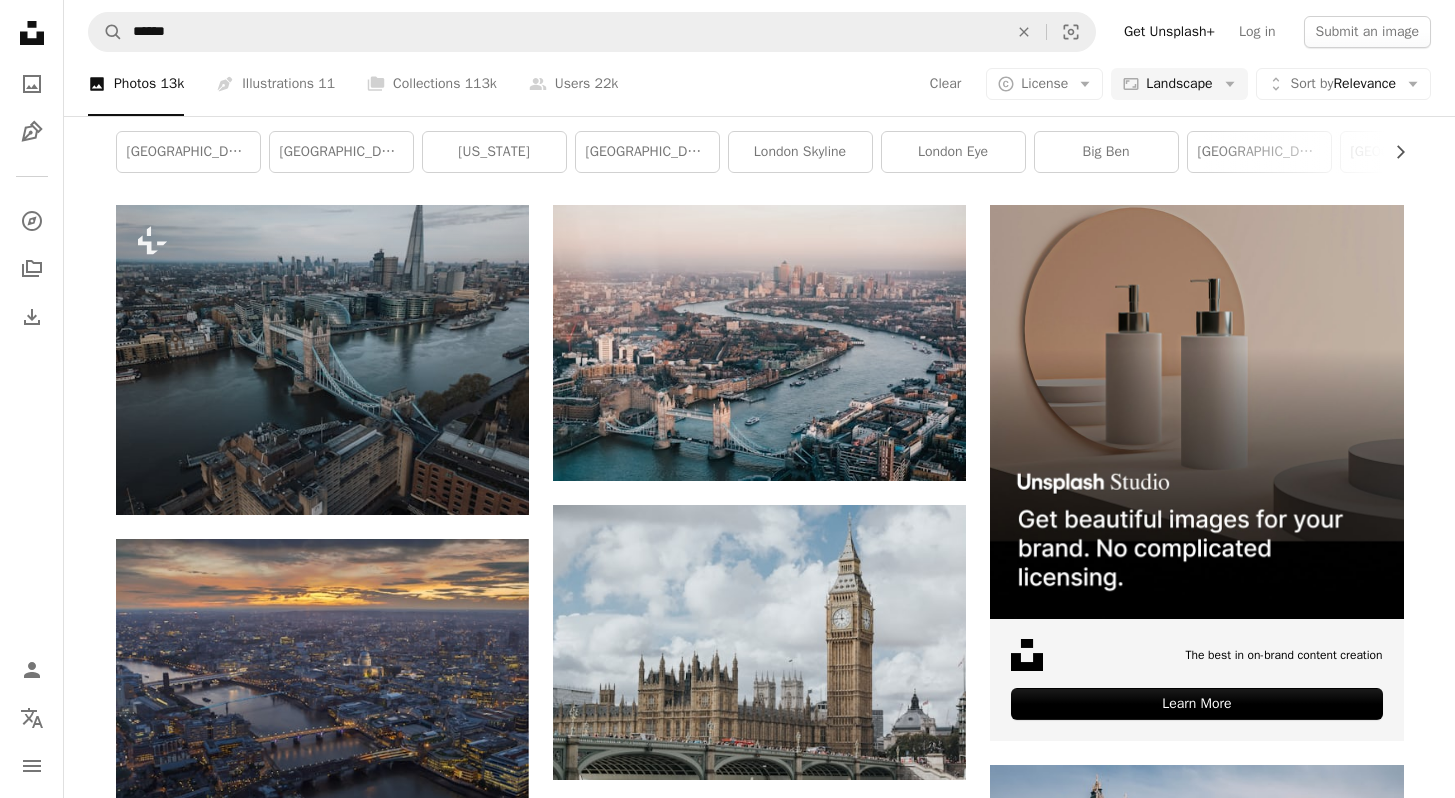 click at bounding box center (759, 942) 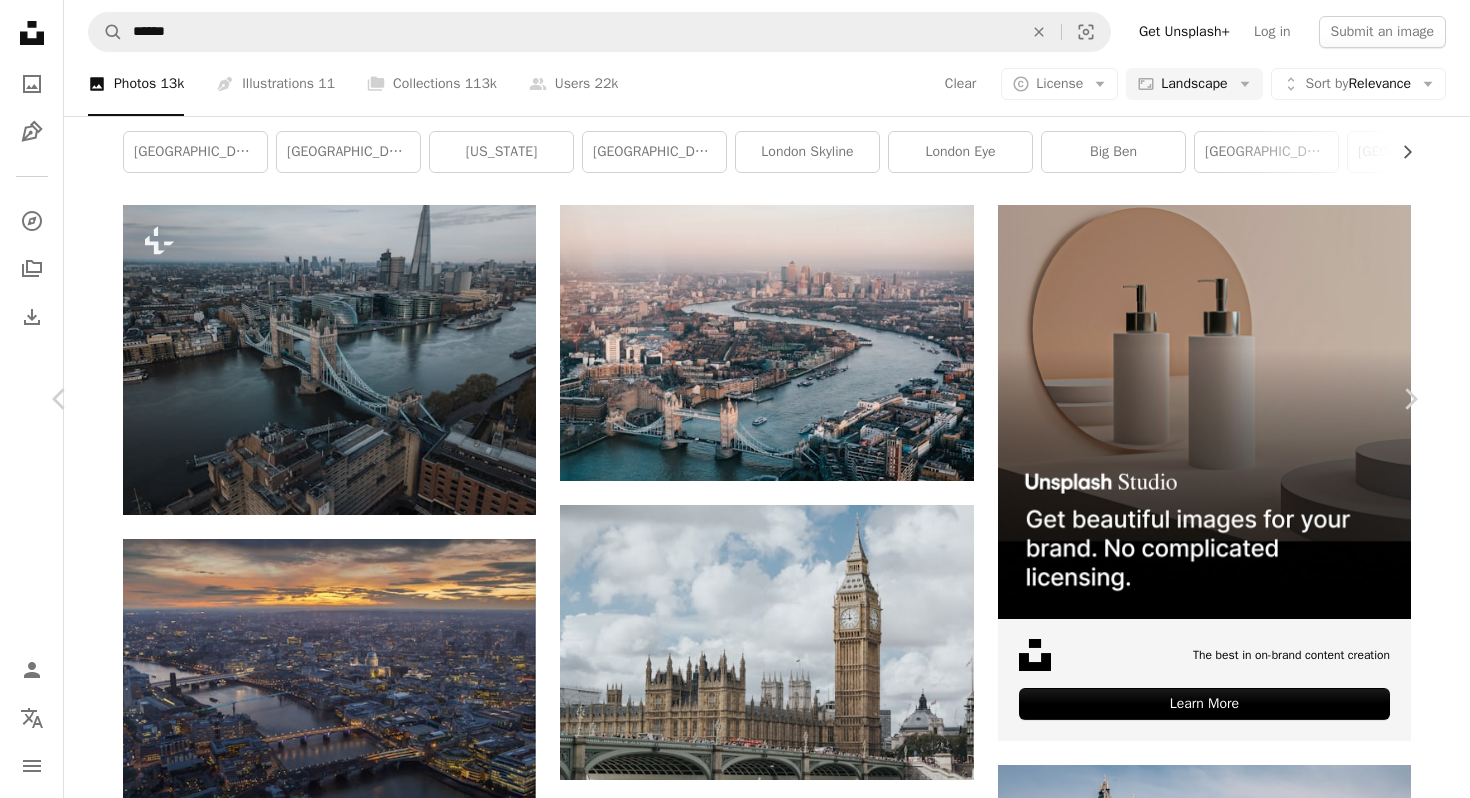 scroll, scrollTop: 1691, scrollLeft: 0, axis: vertical 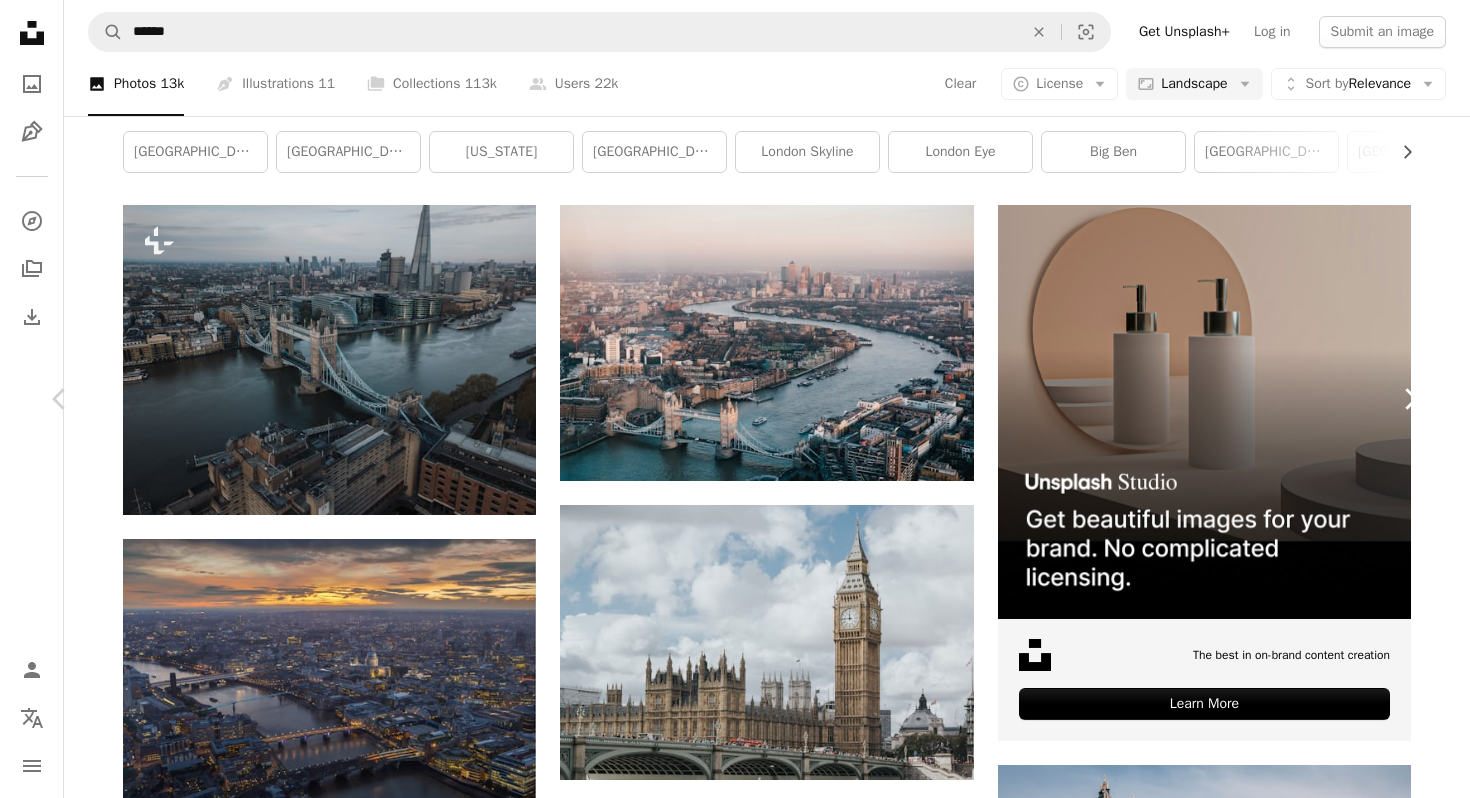 click on "Chevron right" at bounding box center [1410, 399] 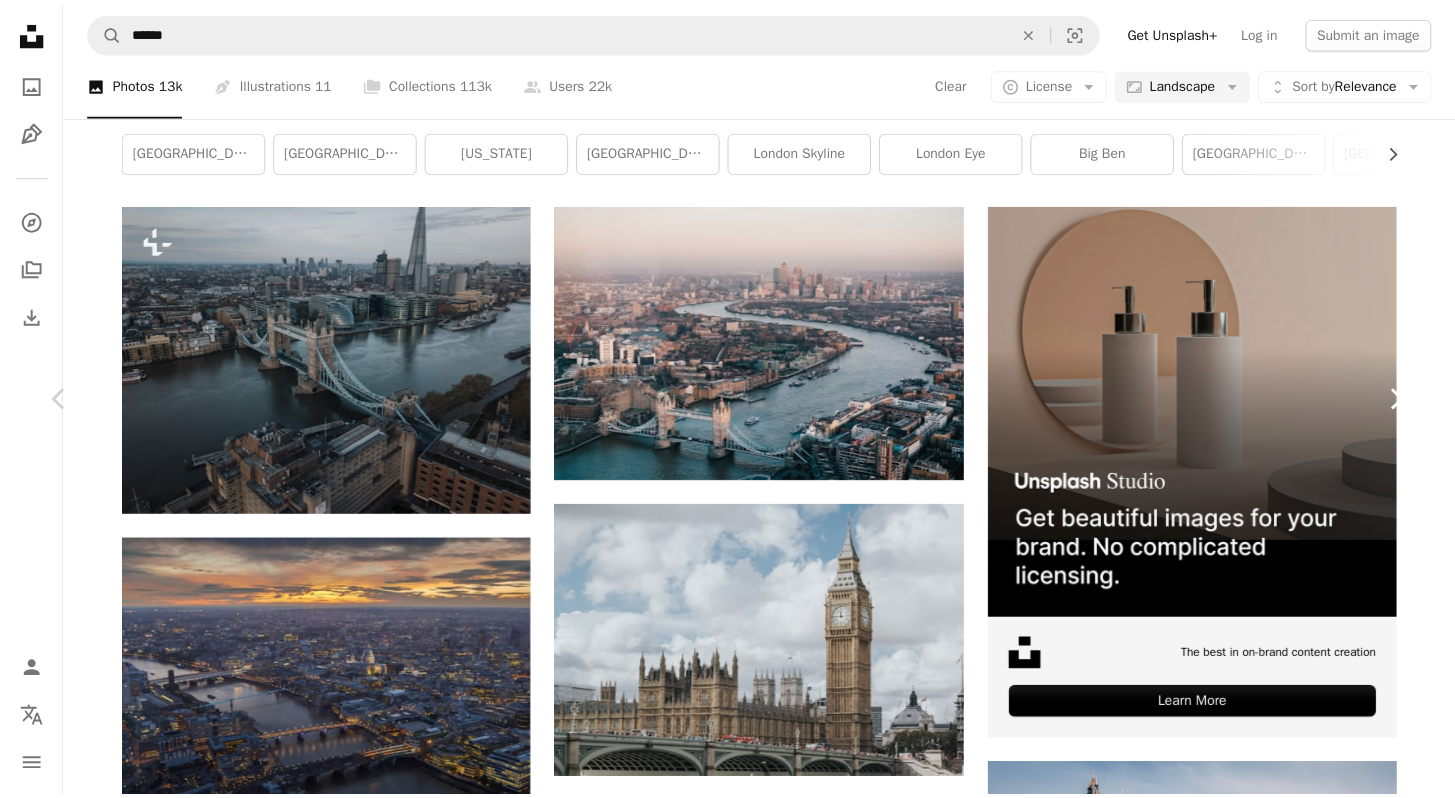 scroll, scrollTop: 0, scrollLeft: 0, axis: both 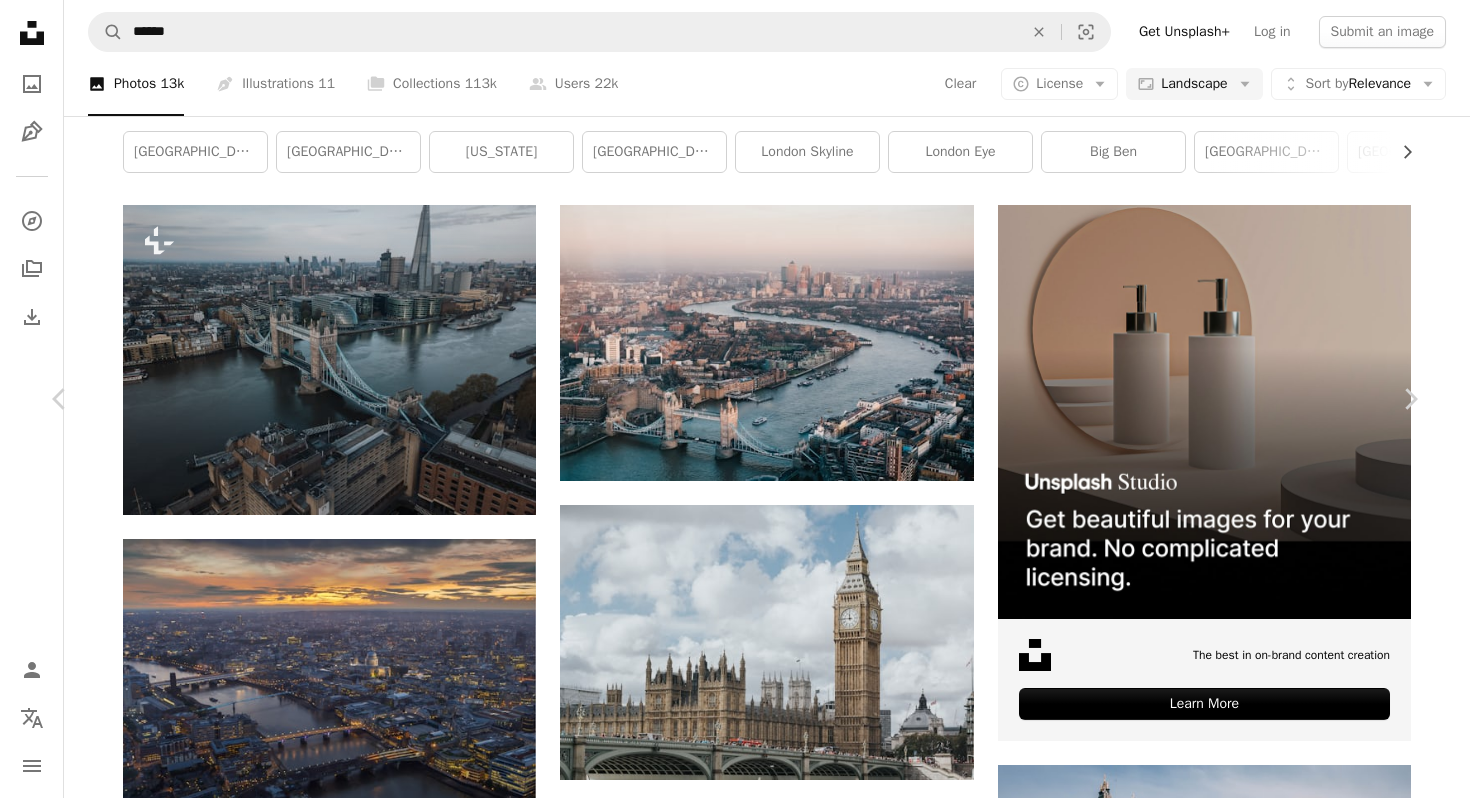 click on "An X shape Chevron left Chevron right [PERSON_NAME] ugur A heart A plus sign Download free Chevron down Zoom in Views 6,845,310 Downloads 58,522 Featured in Photos A forward-right arrow Share Info icon Info More Actions Support me: [URL][DOMAIN_NAME]
Instagram: [URL][DOMAIN_NAME] A map marker Houses of Parliament en [GEOGRAPHIC_DATA], [GEOGRAPHIC_DATA], [GEOGRAPHIC_DATA] Calendar outlined Published on  [DATE] Camera Canon, EOS 7D Safety Free to use under the  Unsplash License building city architecture london urban clock buildings bridge view big ben tower palace Historical Photos & Images clock tower [GEOGRAPHIC_DATA] of westminster house of parliament panaroma [DEMOGRAPHIC_DATA] Creative Commons images Browse premium related images on iStock  |  Save 20% with code UNSPLASH20 View more on iStock  ↗ Related images A heart A plus sign [PERSON_NAME] Arrow pointing down Plus sign for Unsplash+ A heart A plus sign [PERSON_NAME] For  Unsplash+ A lock Download A heart A plus sign [PERSON_NAME] A heart" at bounding box center (735, 4188) 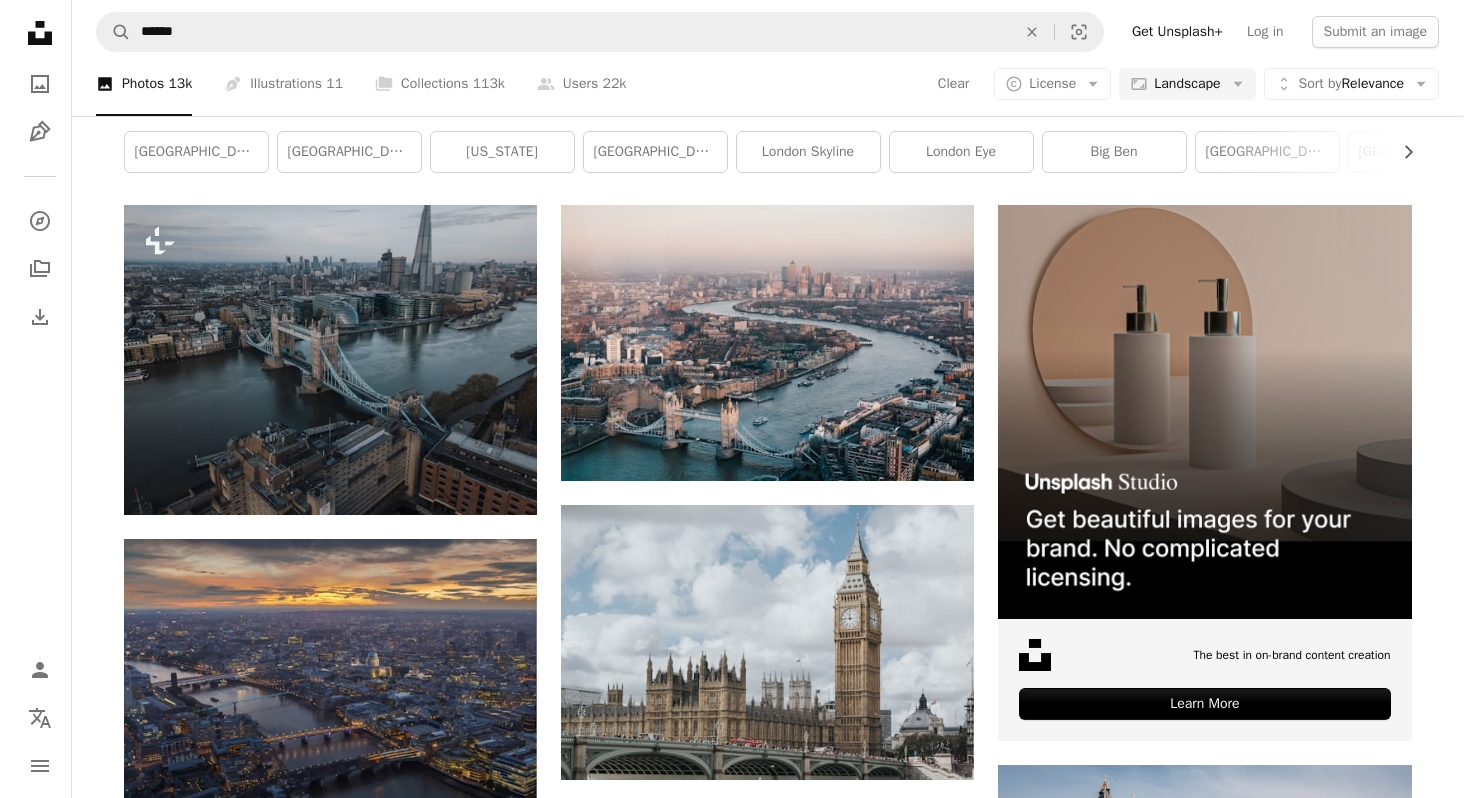 scroll, scrollTop: 2597, scrollLeft: 0, axis: vertical 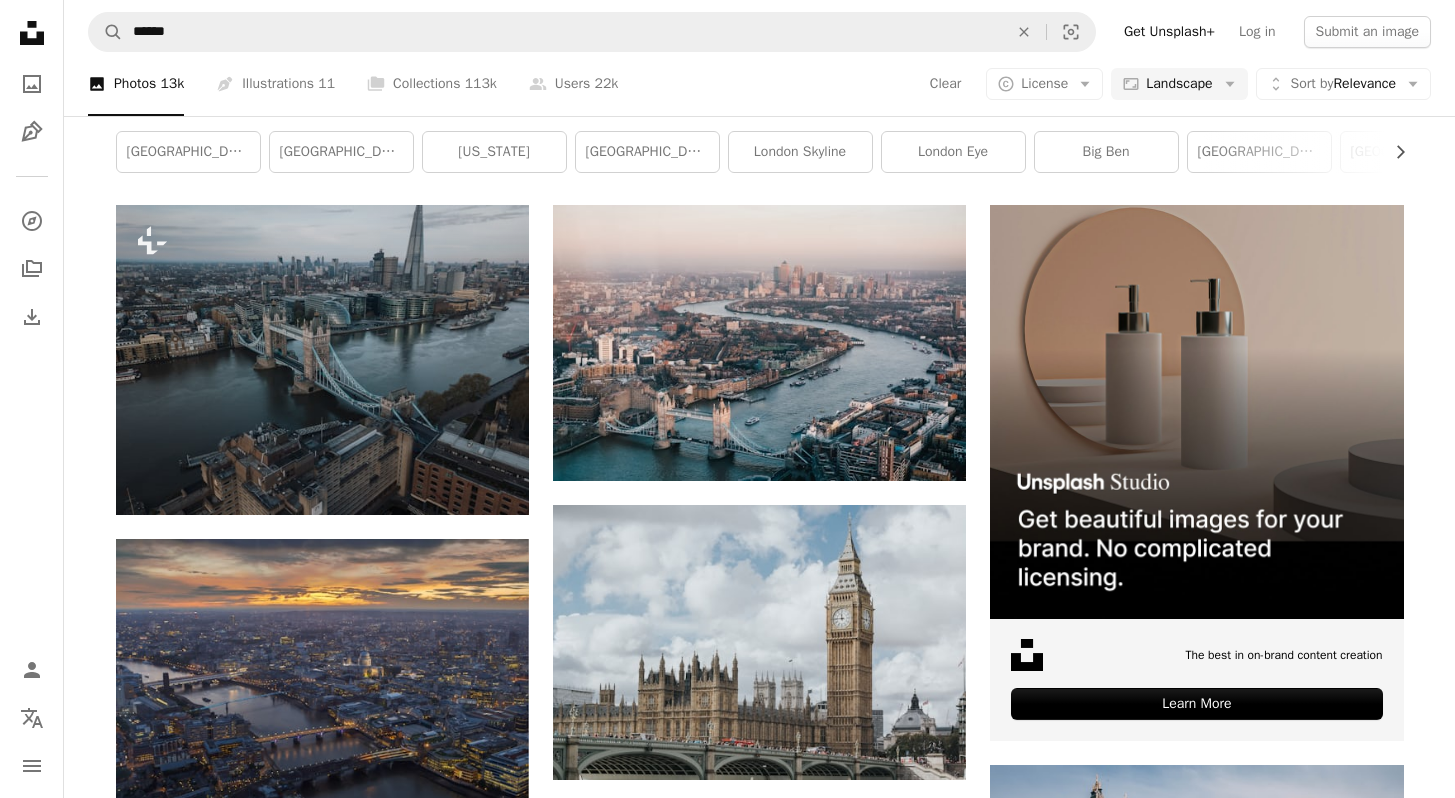 click on "Load more" at bounding box center [760, 2952] 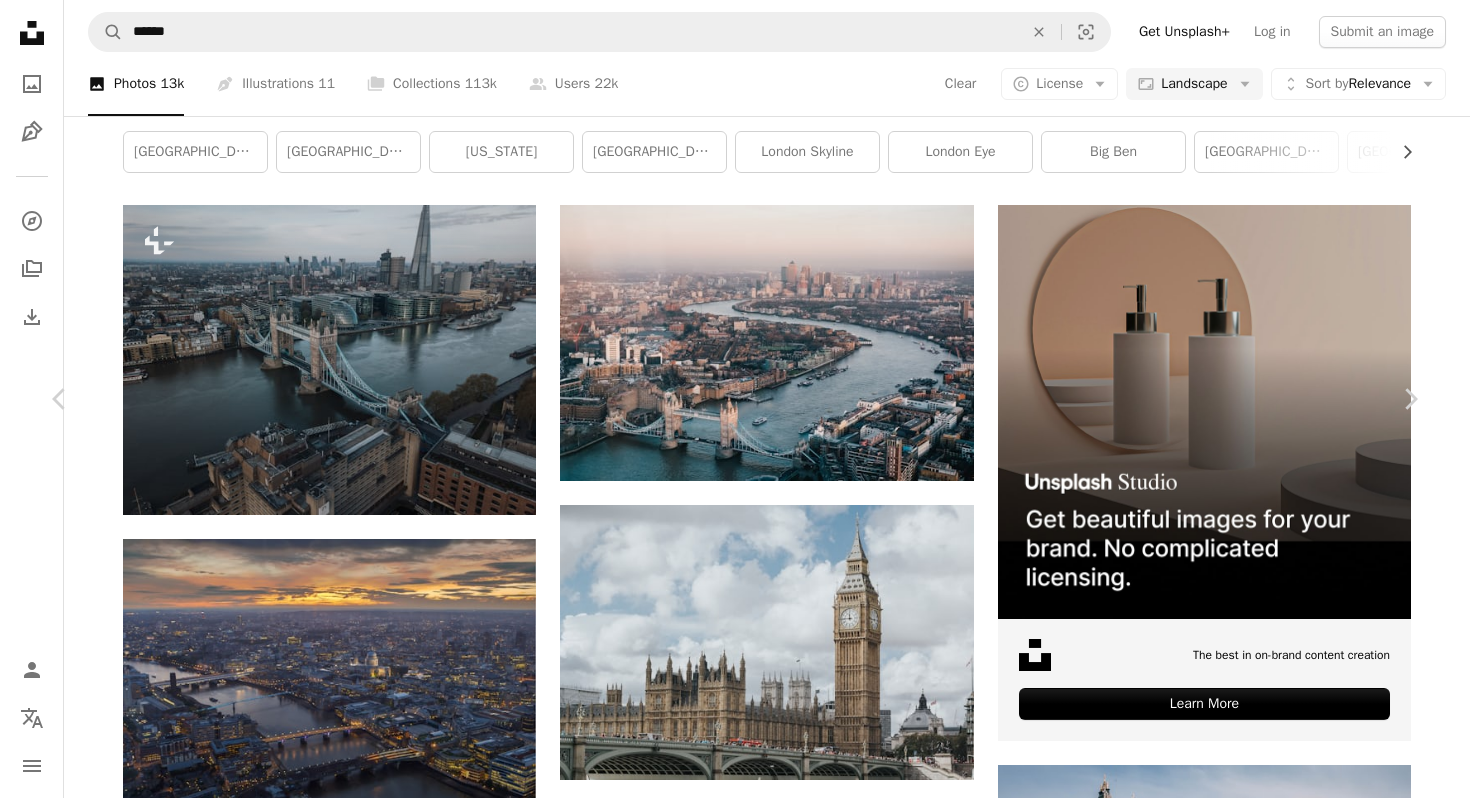 click on "Zoom in" at bounding box center (727, 7750) 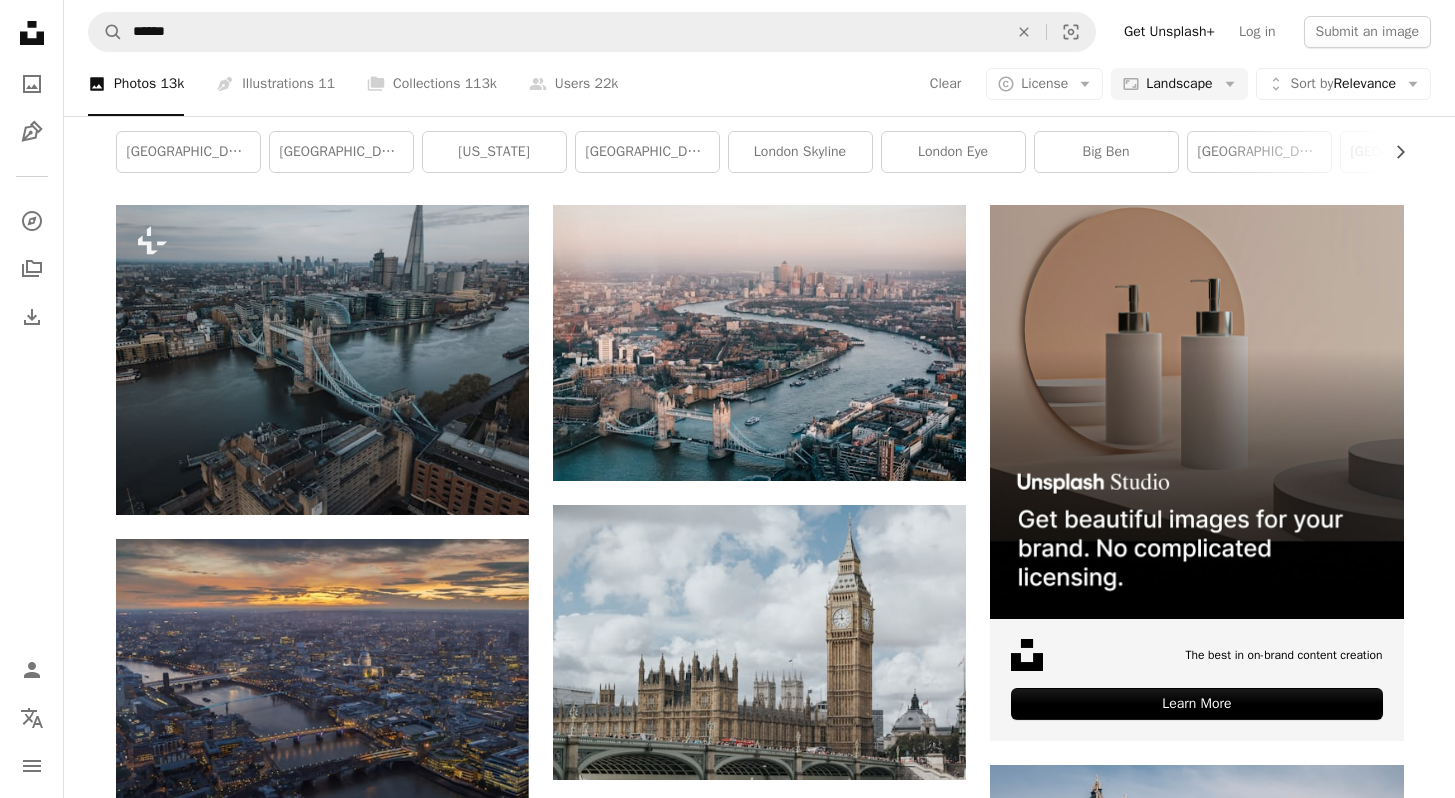 click at bounding box center [759, 2757] 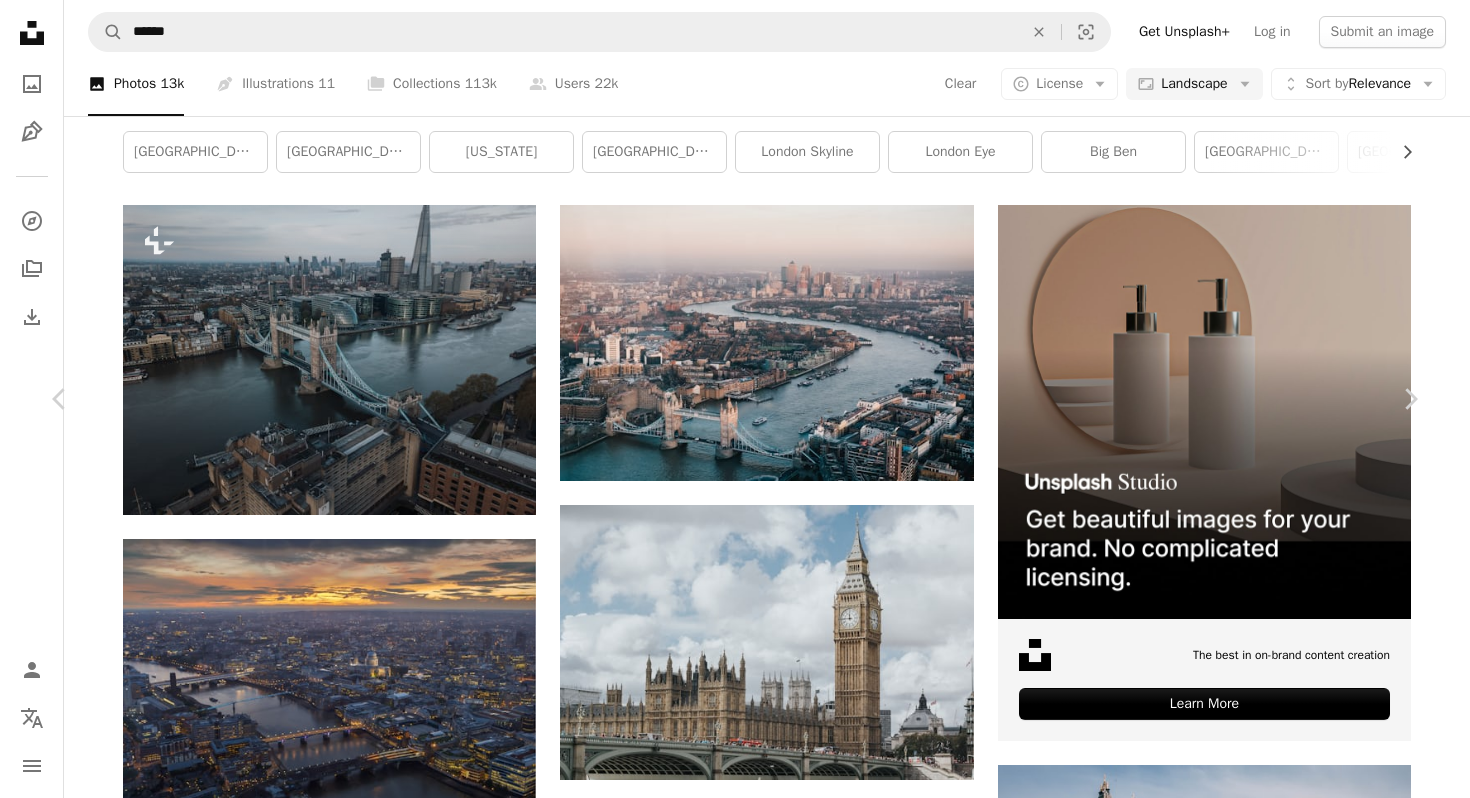 scroll, scrollTop: 2405, scrollLeft: 0, axis: vertical 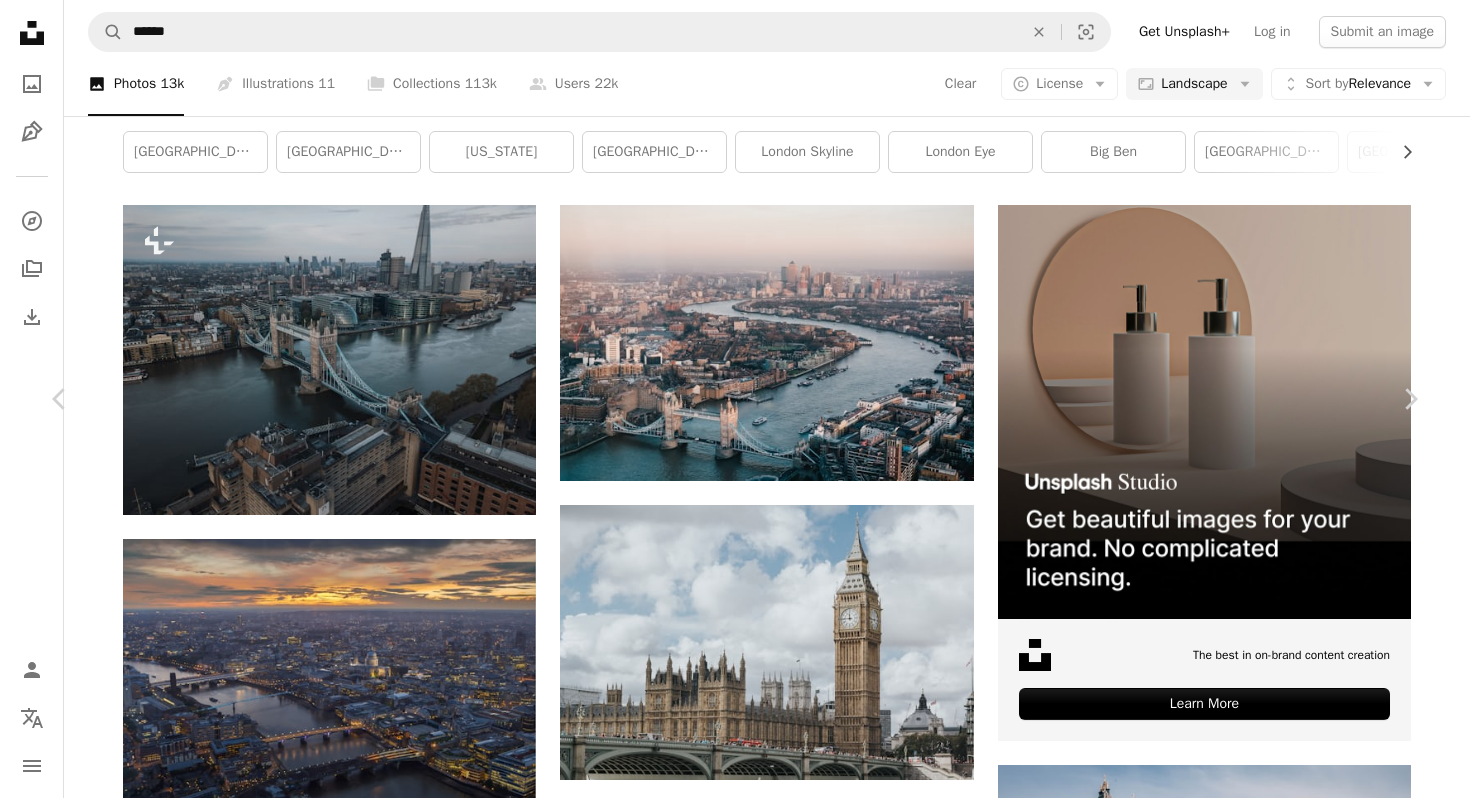 click on "An X shape Chevron left Chevron right [PERSON_NAME] Available for hire A checkmark inside of a circle A heart A plus sign Download free Chevron down Zoom in Views 75,916 Downloads 1,509 A forward-right arrow Share Info icon Info More Actions A map marker [GEOGRAPHIC_DATA], [GEOGRAPHIC_DATA], [GEOGRAPHIC_DATA] Calendar outlined Published on  [DATE] Camera Canon, EOS RP Safety Free to use under the  Unsplash License london street urban cityscape car building city human people road light vehicle bus transportation [GEOGRAPHIC_DATA] town automobile neighborhood traffic light downtown Free stock photos Browse premium related images on iStock  |  Save 20% with code UNSPLASH20 View more on iStock  ↗ Related images A heart A plus sign Urban Vintage Available for hire A checkmark inside of a circle Arrow pointing down Plus sign for Unsplash+ A heart A plus sign Cj For  Unsplash+ A lock Download A heart A plus sign [PERSON_NAME] Available for hire A checkmark inside of a circle Arrow pointing down Plus sign for Unsplash+ A heart Cj For" at bounding box center (735, 7750) 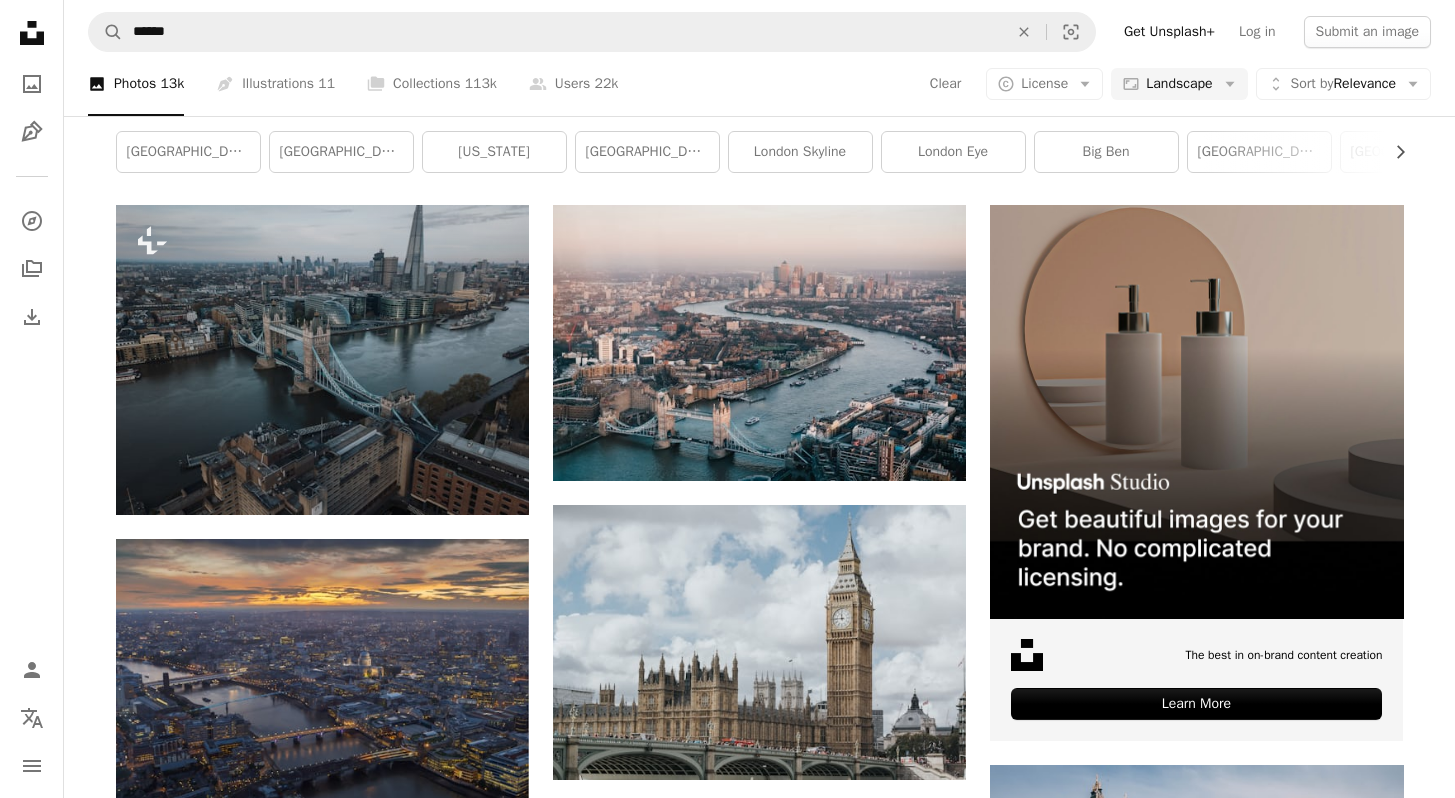 click at bounding box center (1196, 2734) 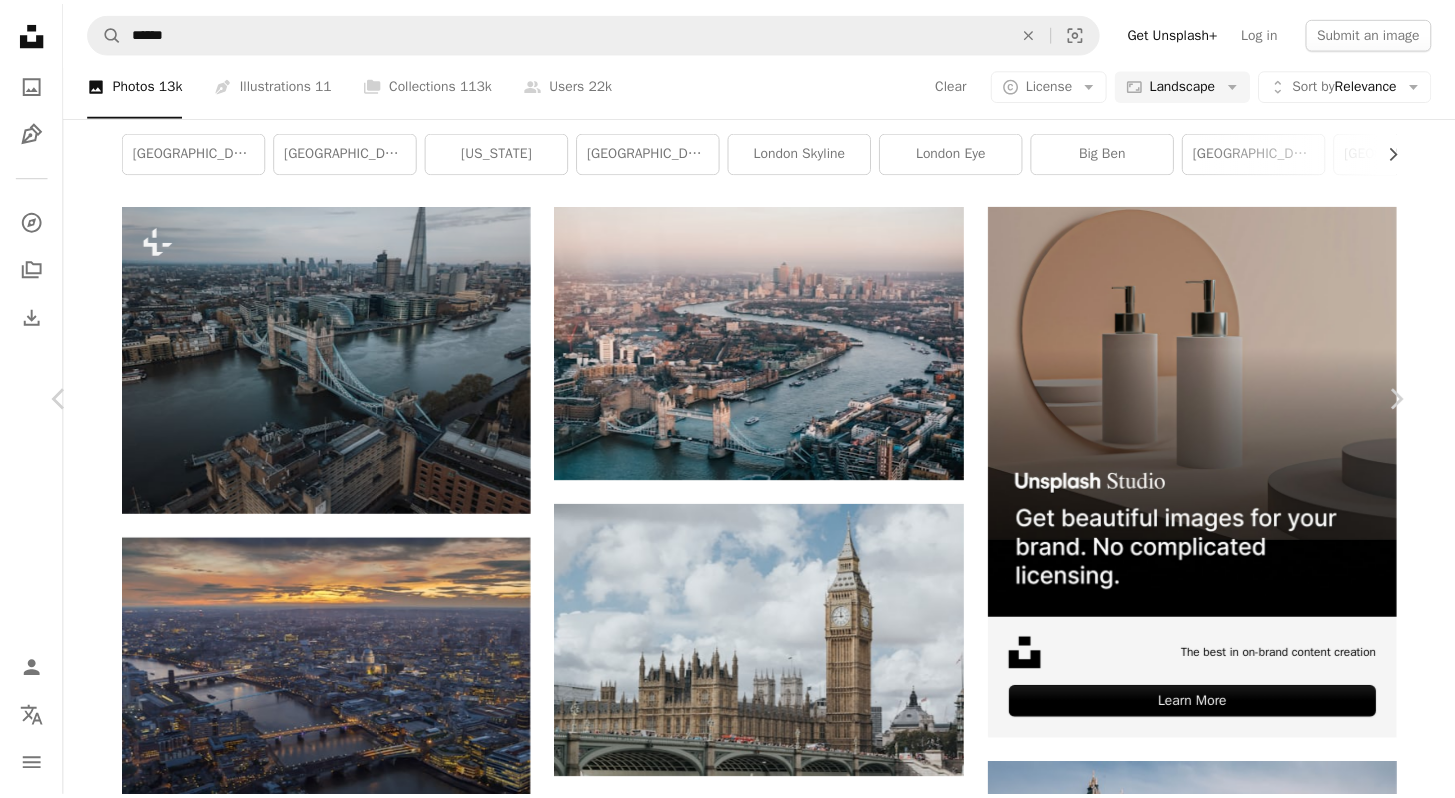 scroll, scrollTop: 1240, scrollLeft: 0, axis: vertical 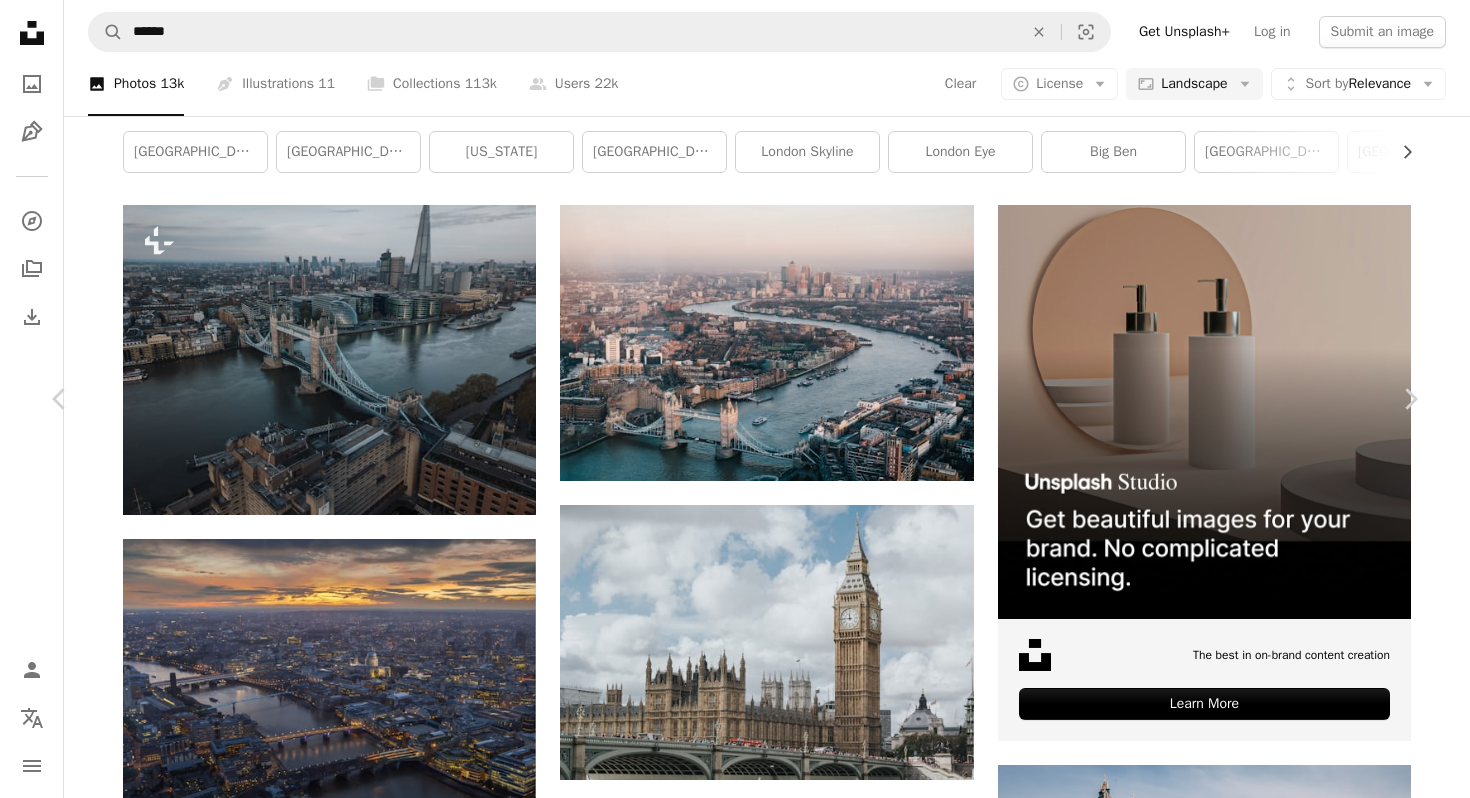 click on "An X shape Chevron left Chevron right [PERSON_NAME] de [PERSON_NAME] A heart A plus sign Download free Chevron down Zoom in Views 13,948,299 Downloads 156,187 Featured in Photos A forward-right arrow Share Info icon Info More Actions Touring [GEOGRAPHIC_DATA] As of [DATE] - the owner of the copyrighted asset is [PERSON_NAME] Group. A map marker [GEOGRAPHIC_DATA], [GEOGRAPHIC_DATA] Calendar outlined Published on  [DATE] Camera Canon, EOS 700D Safety Free to use under the  Unsplash License [GEOGRAPHIC_DATA] bus [GEOGRAPHIC_DATA] big ben city view landmark big parliament city of [GEOGRAPHIC_DATA] [GEOGRAPHIC_DATA] bus double [PERSON_NAME] bus red bus ben double [PERSON_NAME] houses of parliment travel building Public domain images Browse premium related images on iStock  |  Save 20% with code UNSPLASH20 View more on iStock  ↗ Related images A heart A plus sign [PERSON_NAME][DATE] Available for hire A checkmark inside of a circle Arrow pointing down Plus sign for Unsplash+ A heart A plus sign Cj For  Unsplash+ A lock Download A heart A plus sign [PERSON_NAME] Arrow pointing down" at bounding box center (735, 7750) 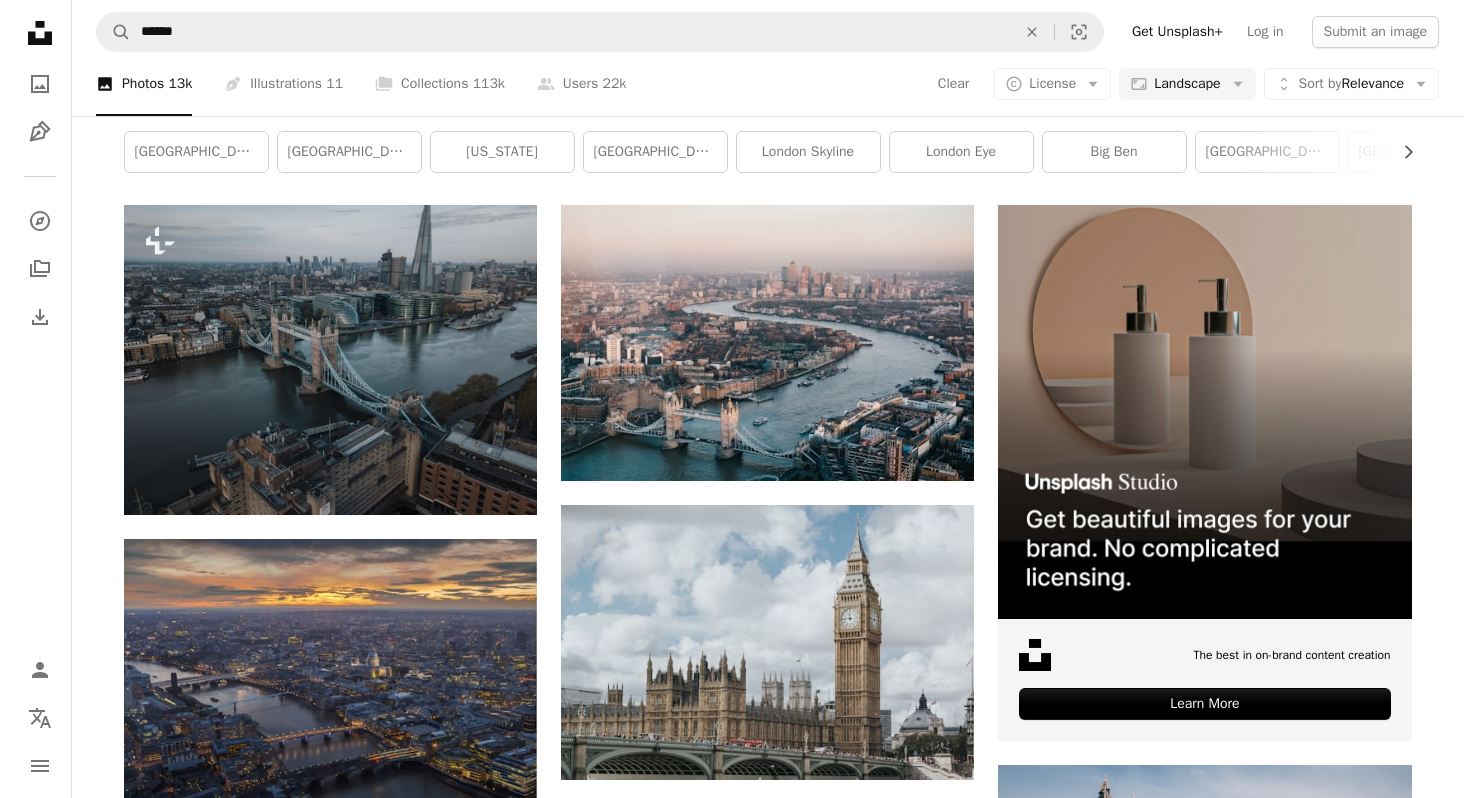 scroll, scrollTop: 3655, scrollLeft: 0, axis: vertical 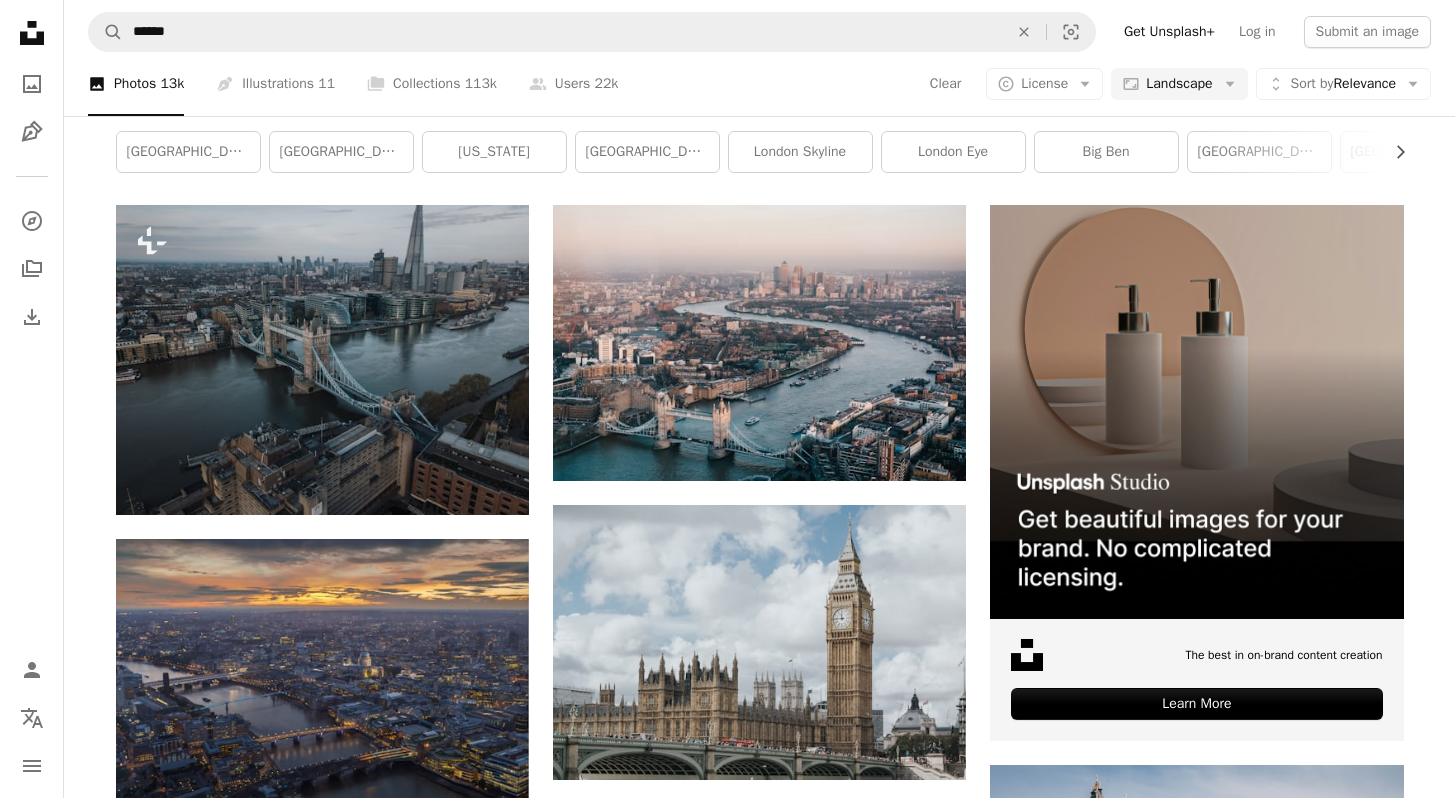 click at bounding box center [759, 3652] 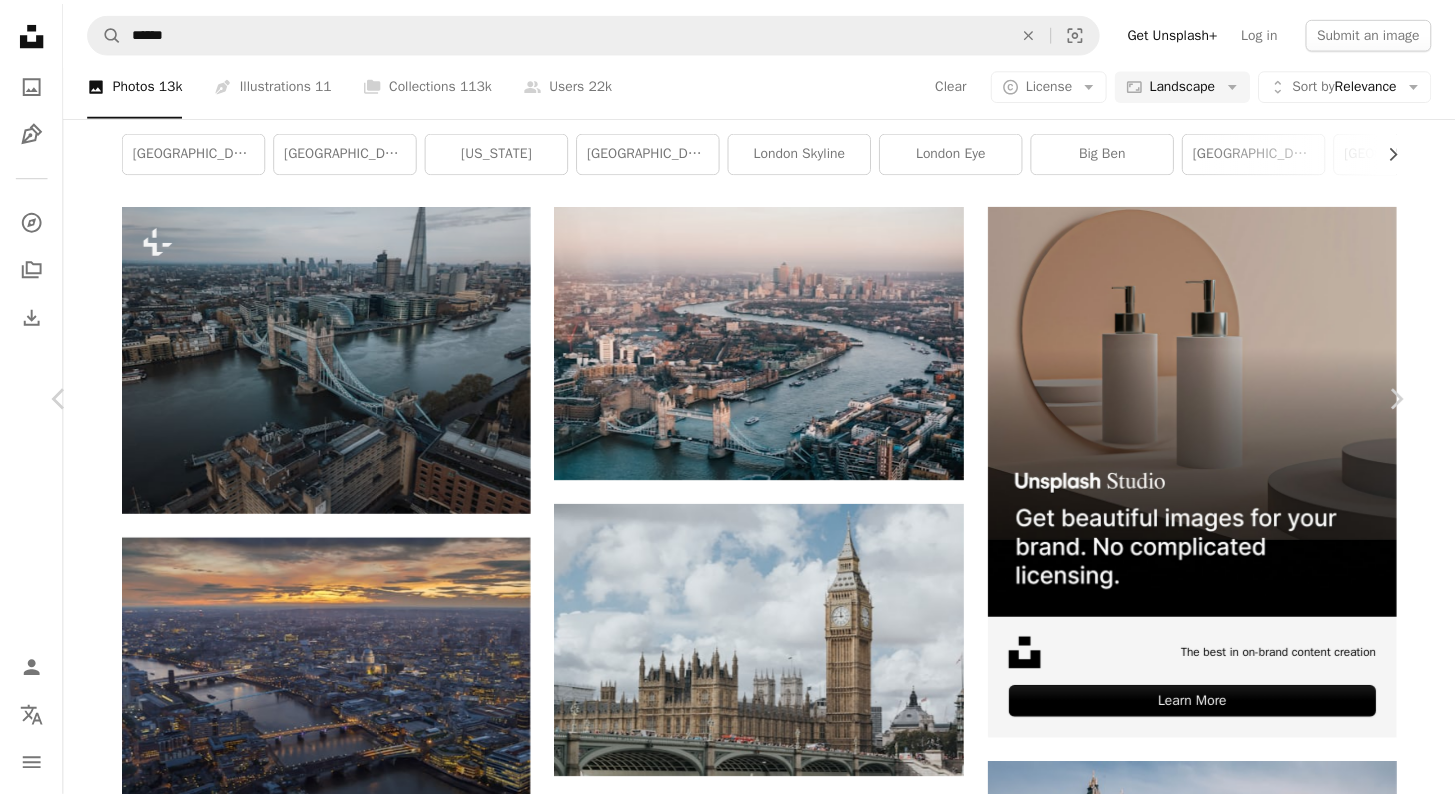 scroll, scrollTop: 67, scrollLeft: 0, axis: vertical 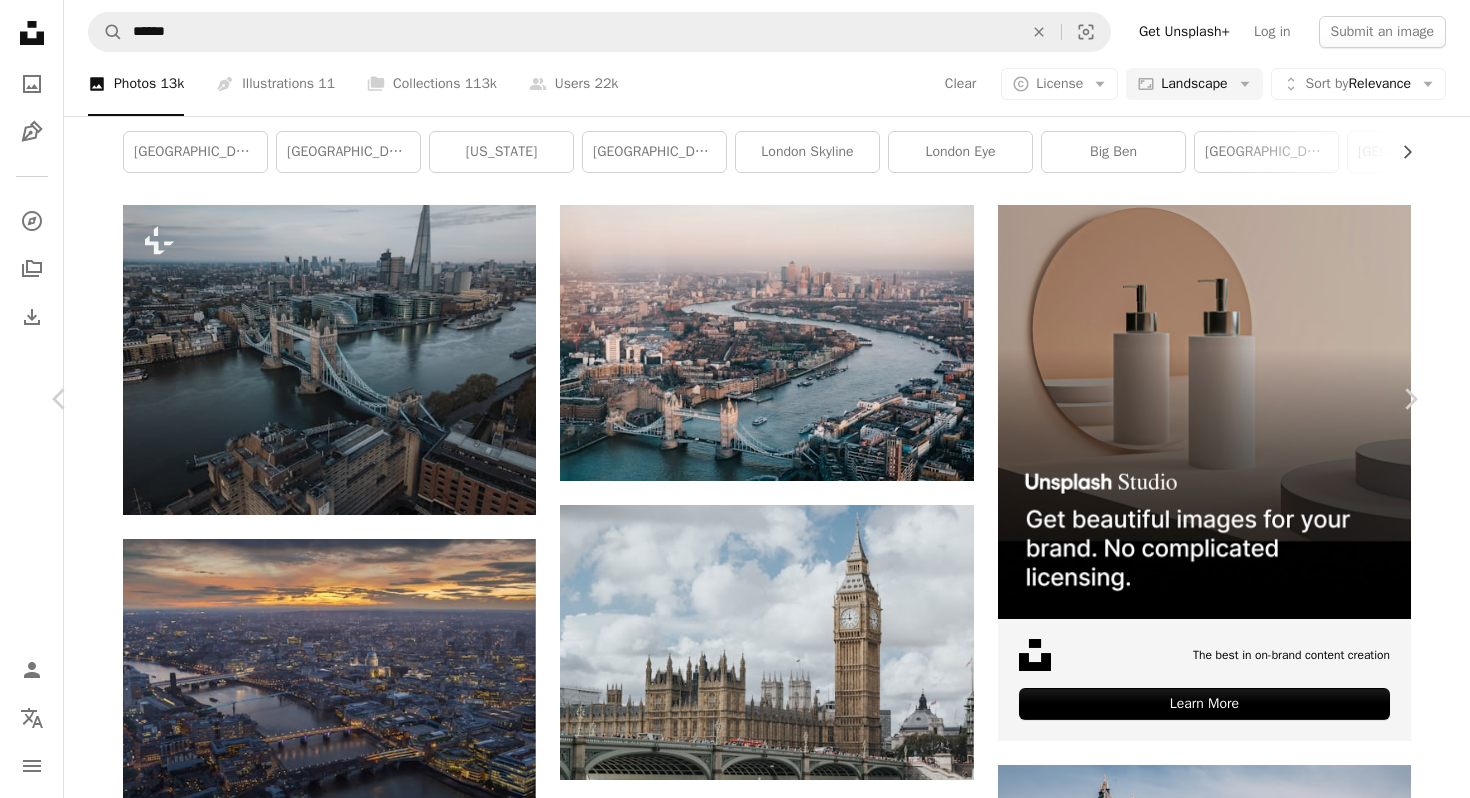 click on "An X shape Chevron left Chevron right [PERSON_NAME] gingersnapbeth A heart A plus sign Download free Chevron down Zoom in Views 2,277,020 Downloads 25,748 A forward-right arrow Share Info icon Info More Actions A map marker [GEOGRAPHIC_DATA], [GEOGRAPHIC_DATA] Calendar outlined Published on  [DATE] Camera Canon, EOS Rebel T6i Safety Free to use under the  Unsplash License building city house architecture road [GEOGRAPHIC_DATA] [GEOGRAPHIC_DATA] [GEOGRAPHIC_DATA] colors houses neighborhood urban [GEOGRAPHIC_DATA] town apartment building housing brick high rise Creative Commons images Browse premium related images on iStock  |  Save 20% with code UNSPLASH20 View more on iStock  ↗ Related images A heart A plus sign [PERSON_NAME] Arrow pointing down Plus sign for Unsplash+ A heart A plus sign Curated Lifestyle For  Unsplash+ A lock Download A heart A plus sign [PERSON_NAME] Available for hire A checkmark inside of a circle Arrow pointing down A heart A plus sign [PERSON_NAME] Arrow pointing down A heart A plus sign AXP Photography A heart For" at bounding box center (735, 7750) 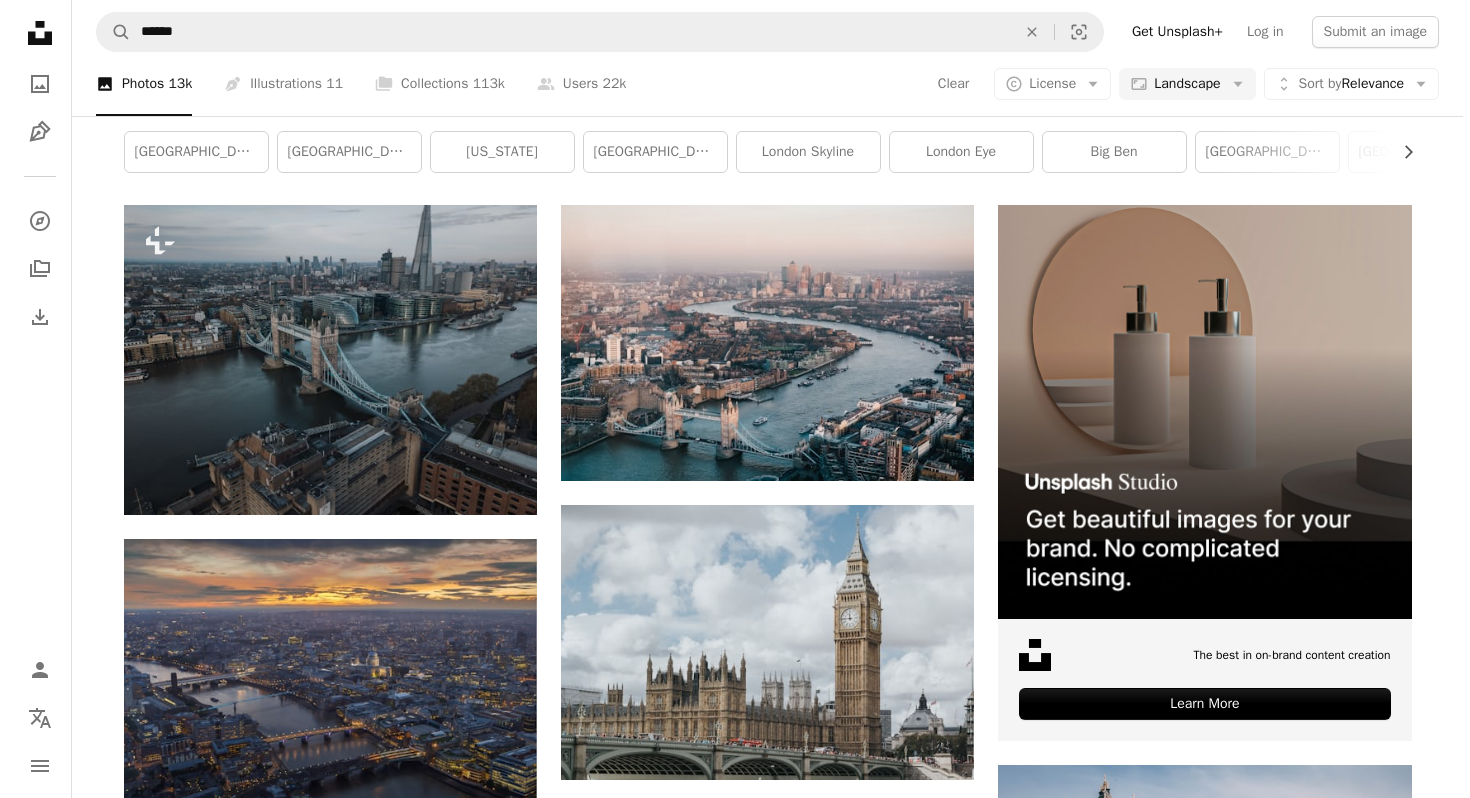 scroll, scrollTop: 4297, scrollLeft: 0, axis: vertical 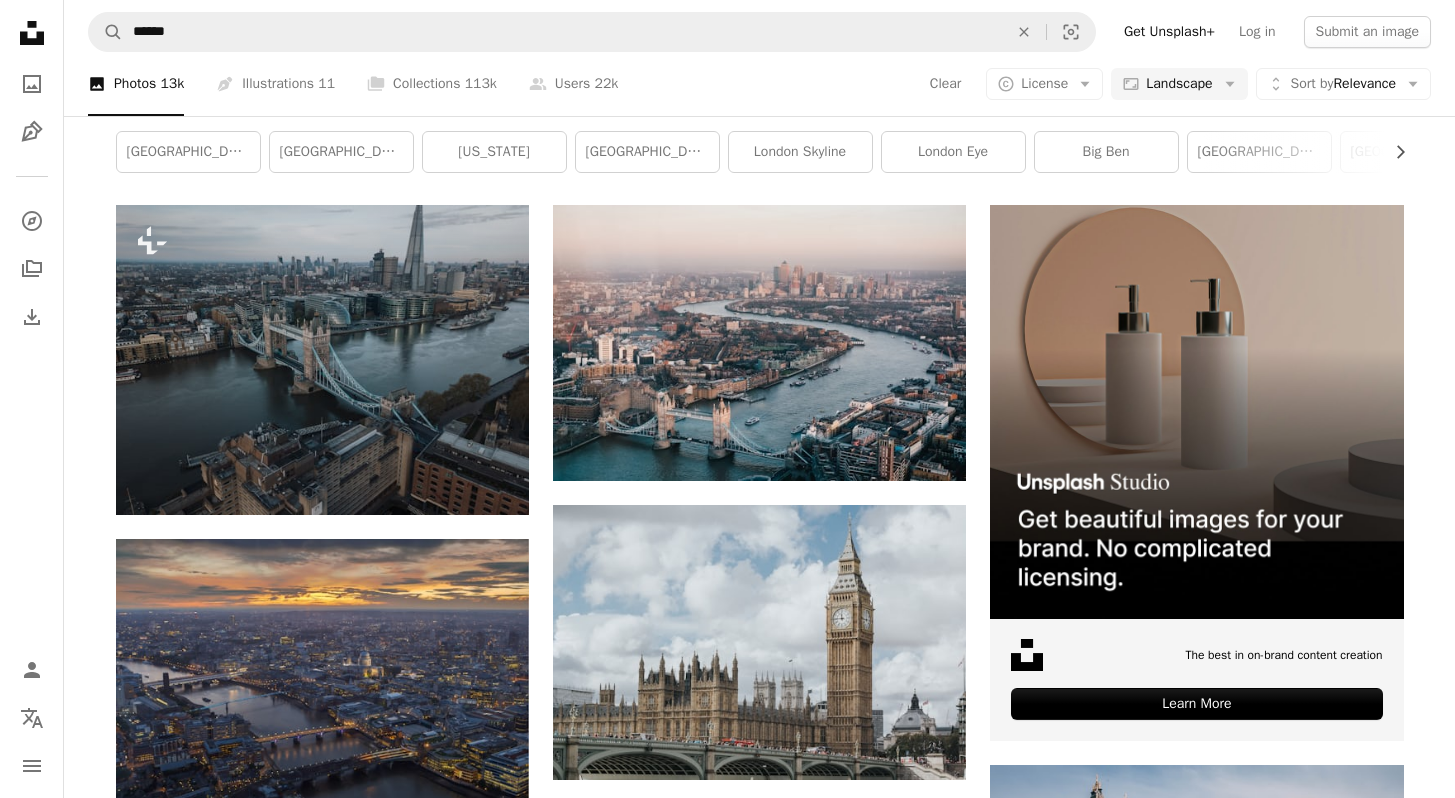 click at bounding box center (1196, 4272) 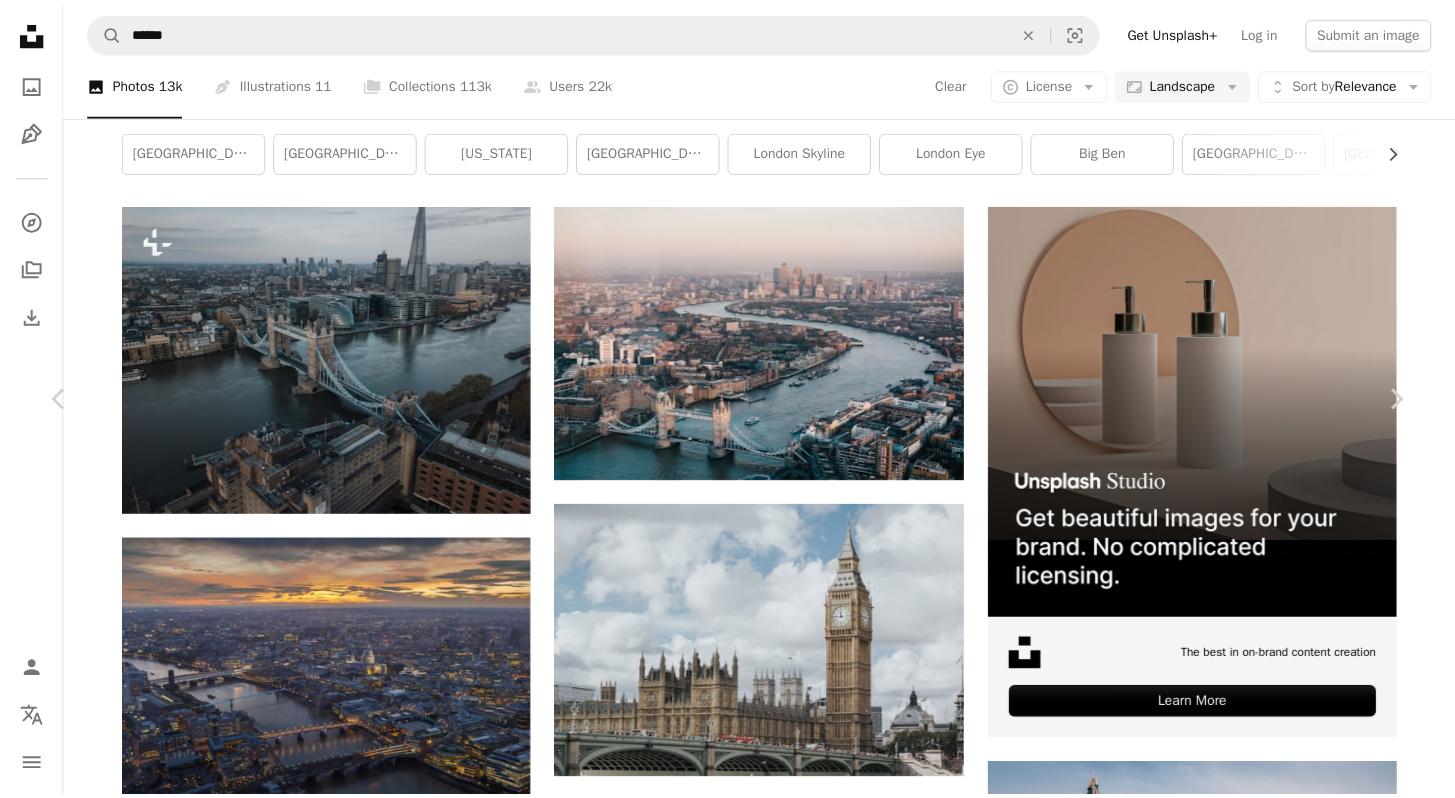 scroll, scrollTop: 1869, scrollLeft: 0, axis: vertical 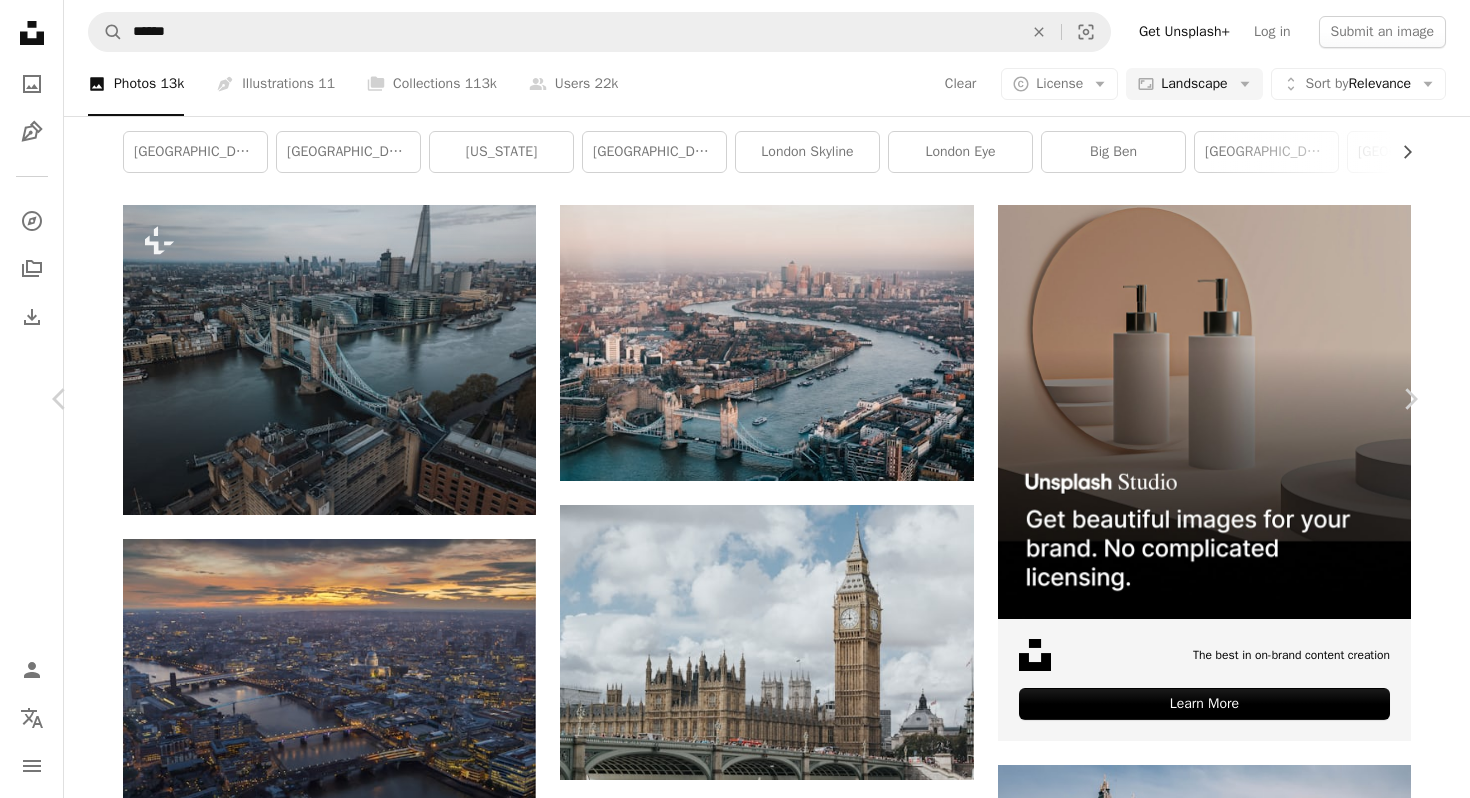 click on "Browse premium related images on iStock  |  Save 20% with code UNSPLASH20 View more on iStock  ↗ Related images A heart A plus sign [PERSON_NAME] Arrow pointing down Plus sign for Unsplash+ A heart A plus sign Getty Images For  Unsplash+ A lock Download Plus sign for Unsplash+ A heart A plus sign Getty Images For  Unsplash+ A lock Download A heart A plus sign Catalin Bot Arrow pointing down A heart A plus sign [PERSON_NAME] Arrow pointing down A heart A plus sign [PERSON_NAME] Arrow pointing down A heart A plus sign [PERSON_NAME] Arrow pointing down A heart A plus sign Will Long Arrow pointing down Plus sign for Unsplash+ A heart A plus sign Getty Images For  Unsplash+ A lock Download A heart A plus sign [PERSON_NAME] Available for hire A checkmark inside of a circle Arrow pointing down Plus sign for Unsplash+ A heart A plus sign Zetong Li For  Unsplash+ A lock Download A heart A plus sign [PERSON_NAME] Niks Available for hire A checkmark inside of a circle Arrow pointing down A heart A plus sign [PERSON_NAME] A heart For" at bounding box center (727, 9706) 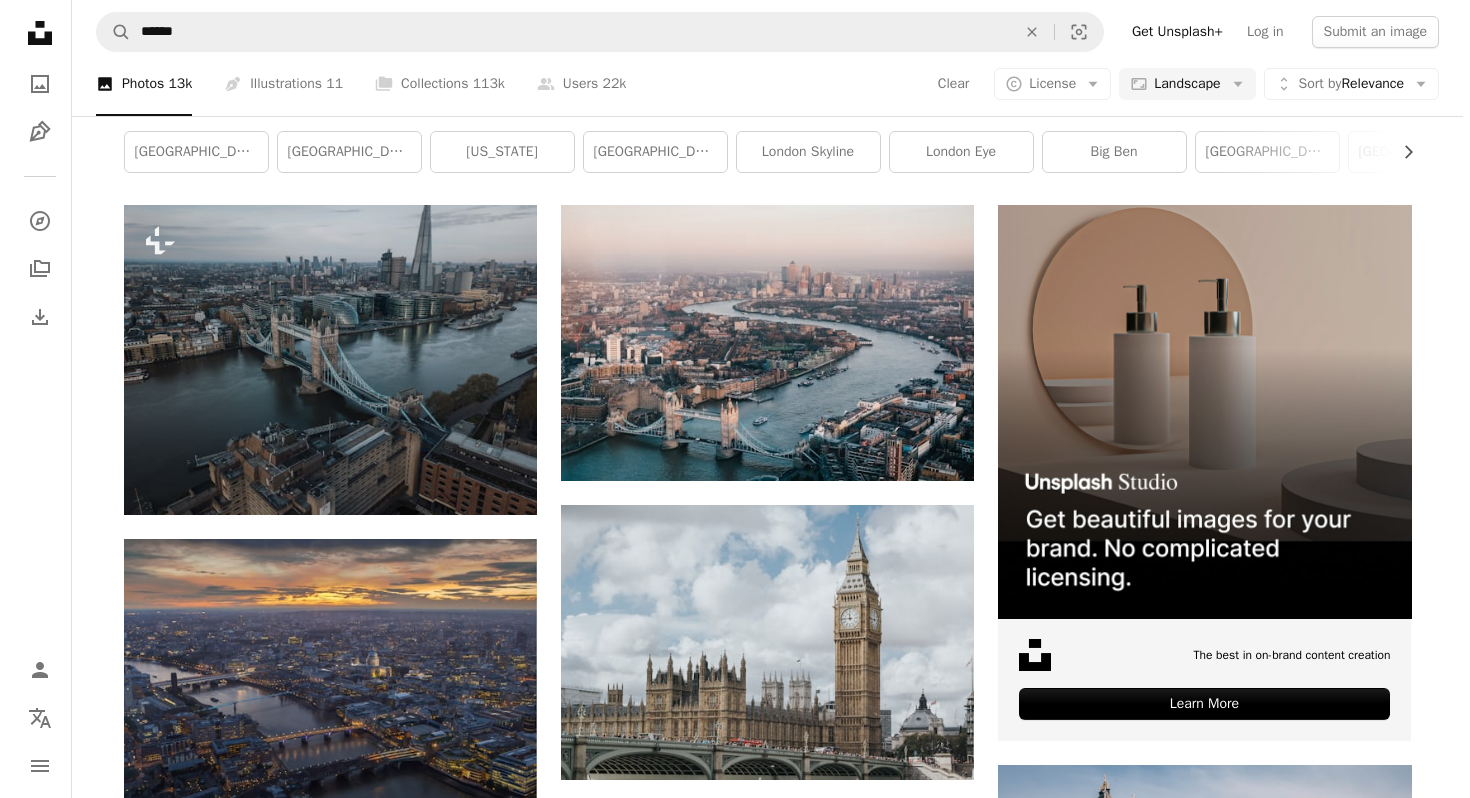 scroll, scrollTop: 4987, scrollLeft: 0, axis: vertical 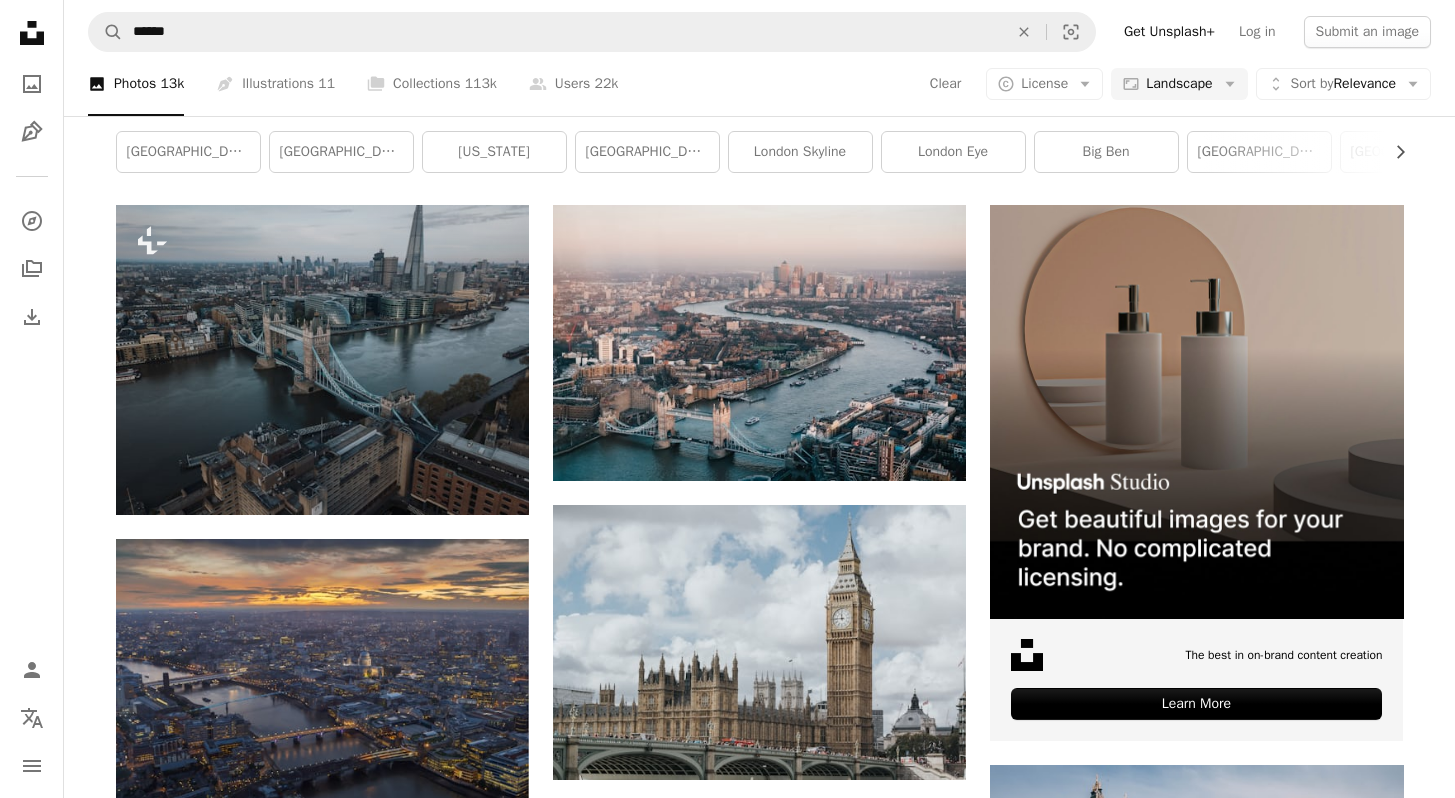click at bounding box center (322, 4874) 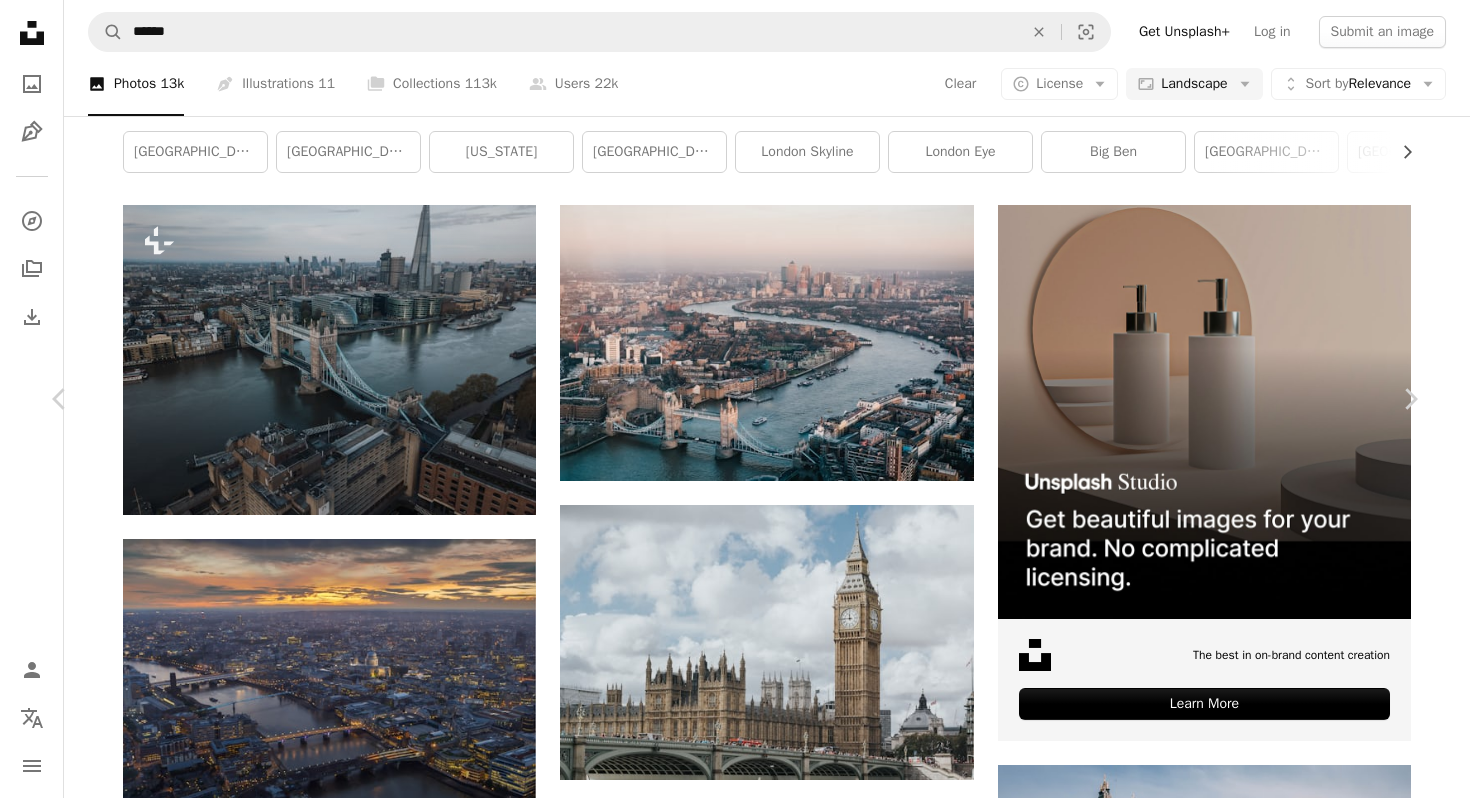 scroll, scrollTop: 1257, scrollLeft: 0, axis: vertical 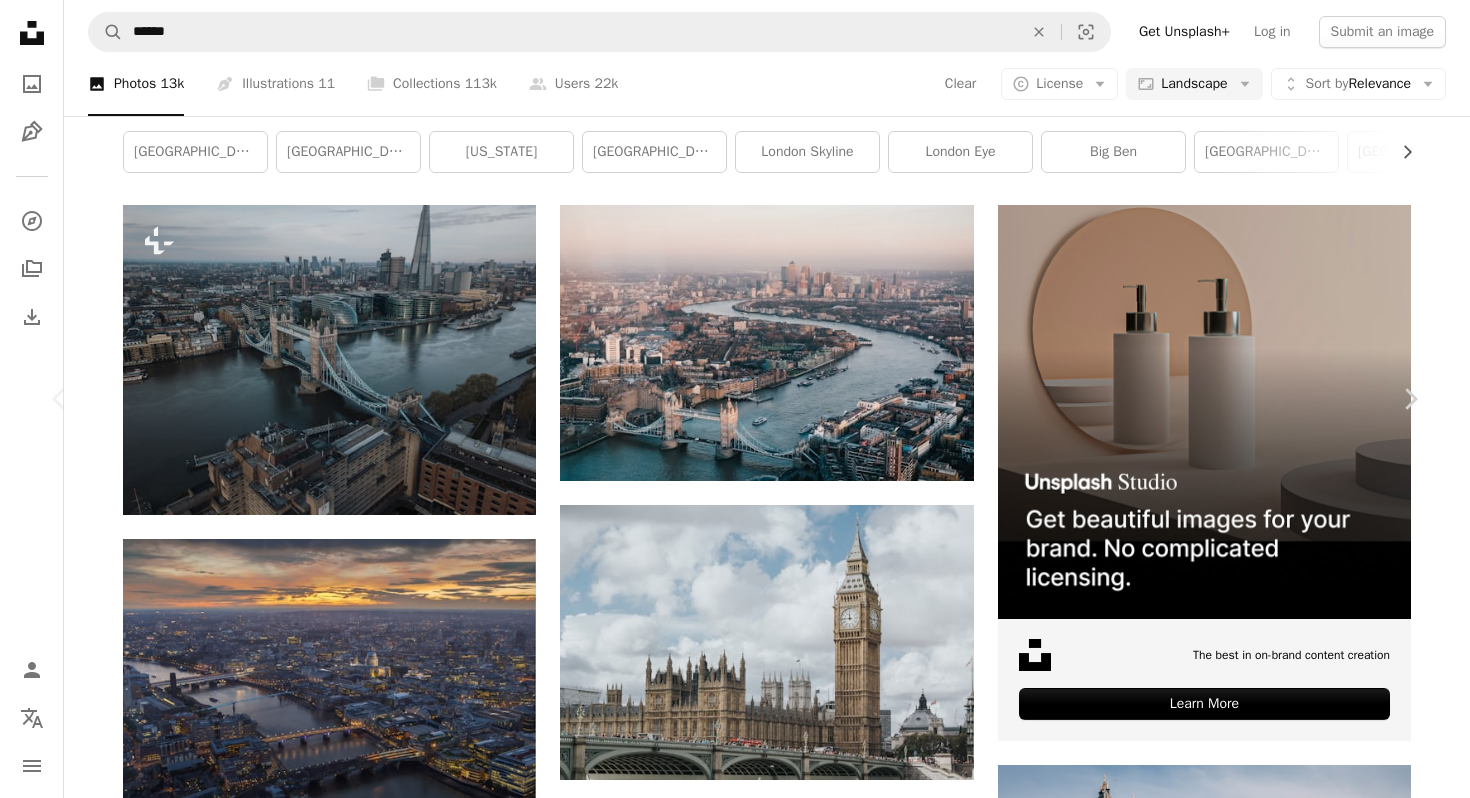 click on "An X shape Chevron left Chevron right [PERSON_NAME] Available for hire A checkmark inside of a circle A heart A plus sign Download free Chevron down Zoom in Views 5,812,891 Downloads 44,806 Featured in Photos ,  Street Photography ,  Current Events A forward-right arrow Share Info icon Info More Actions Coming home for Christmas, this street is one of my favourites in [GEOGRAPHIC_DATA] and the first time I’ve shot this. I love how the classic red London bus and black cab are both involved. A map marker [GEOGRAPHIC_DATA], [GEOGRAPHIC_DATA], [GEOGRAPHIC_DATA] Calendar outlined Published on  [DATE] Camera Canon, EOS 5D [PERSON_NAME] Safety Free to use under the  Unsplash License car building city dark architecture winter home night street red urban vehicle bus christmas lights taxi angels [GEOGRAPHIC_DATA] bus cab oxford circus capital city Backgrounds Browse premium related images on iStock  |  Save 20% with code UNSPLASH20 View more on iStock  ↗ Related images A heart A plus sign [PERSON_NAME] Available for hire A checkmark inside of a circle" at bounding box center (735, 9616) 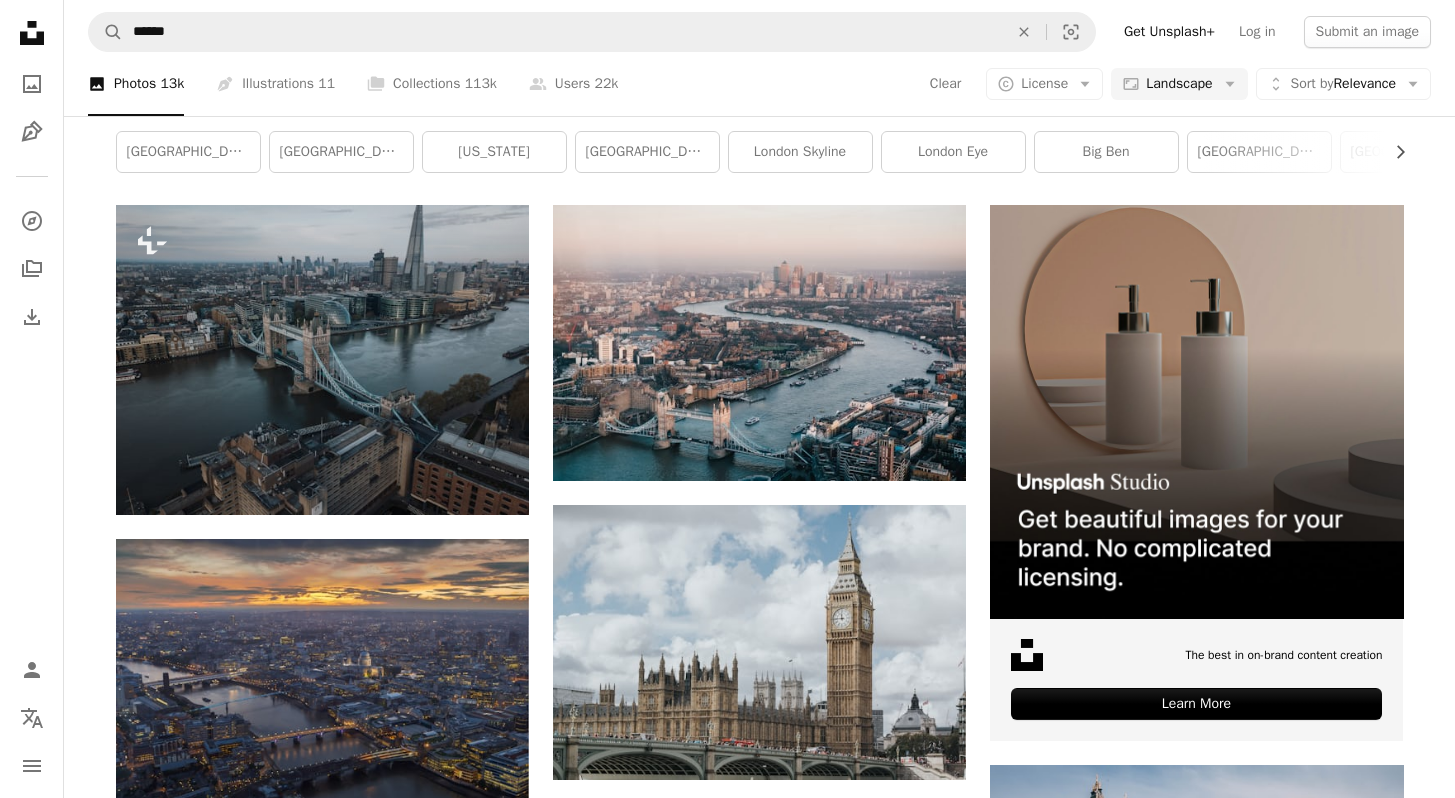 click at bounding box center [322, 4874] 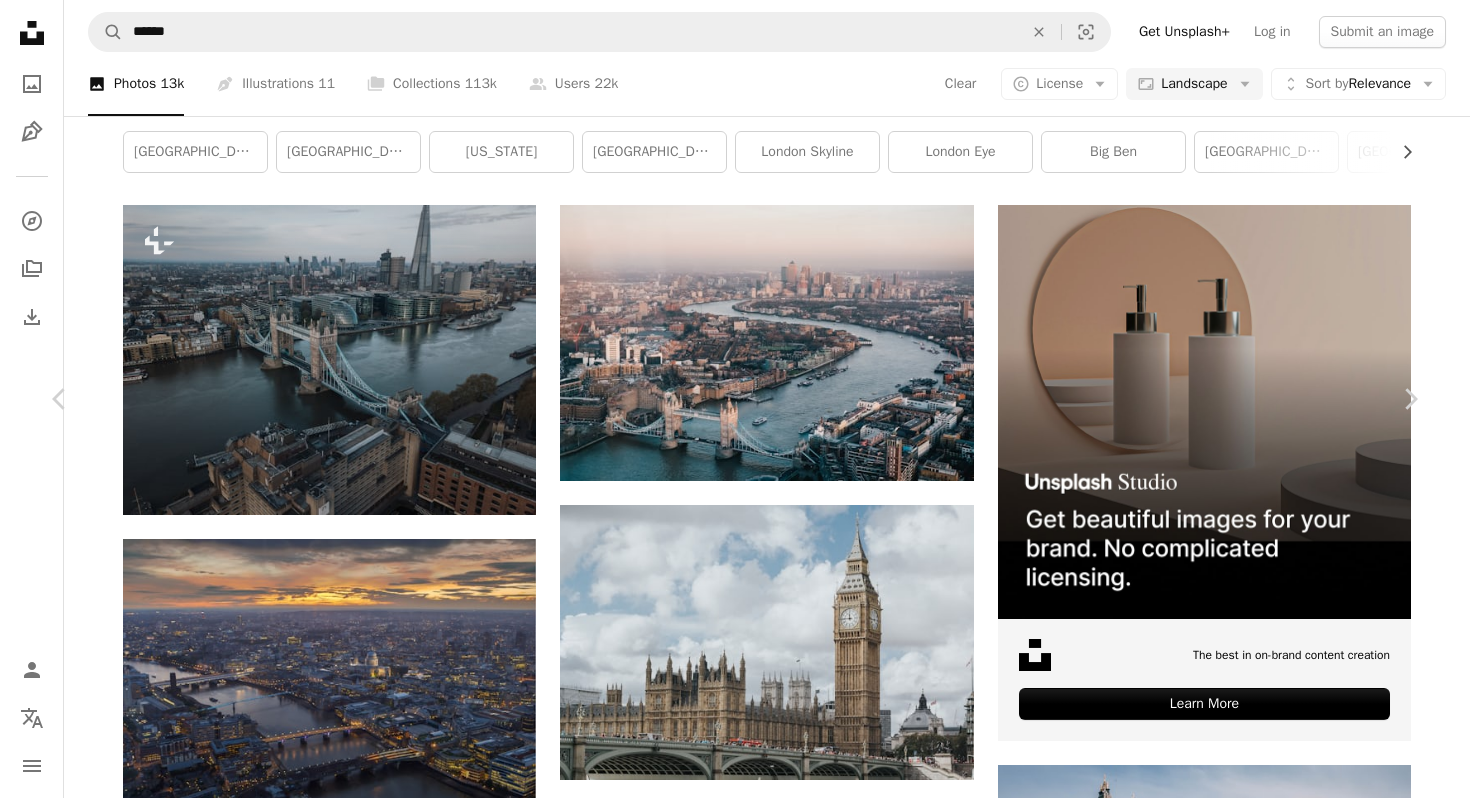 scroll, scrollTop: 2302, scrollLeft: 0, axis: vertical 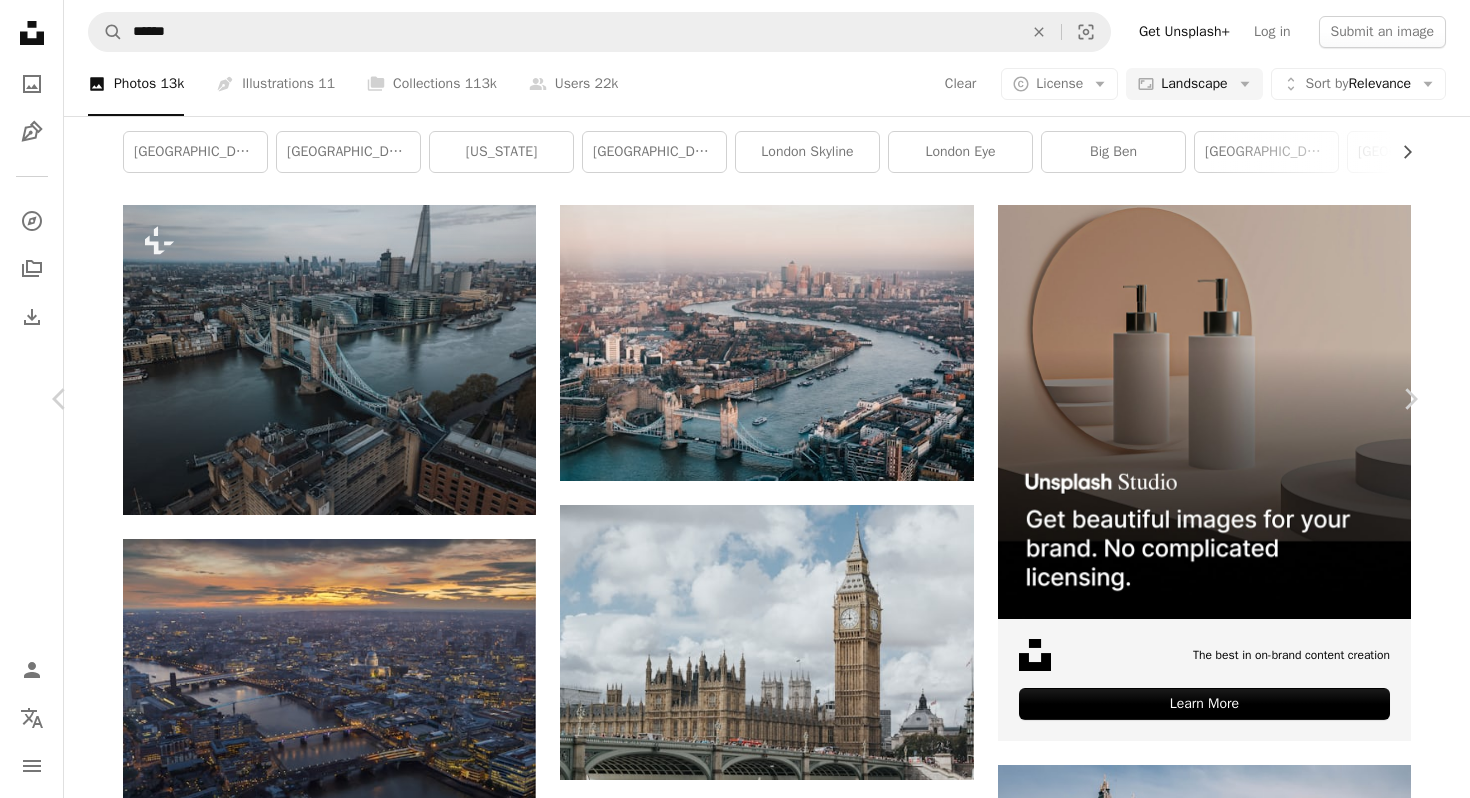 click on "Download free" at bounding box center (1221, 9264) 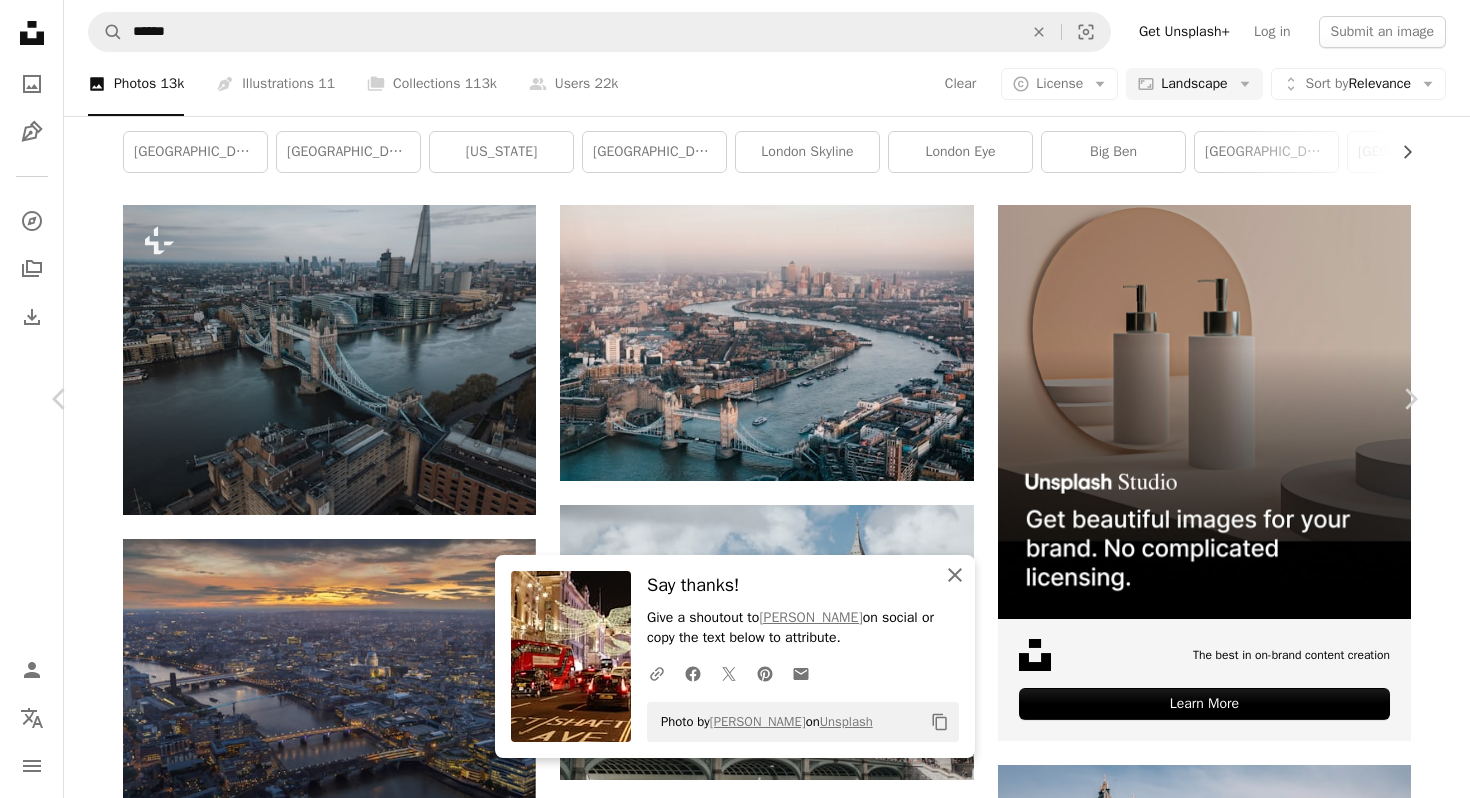click on "An X shape" 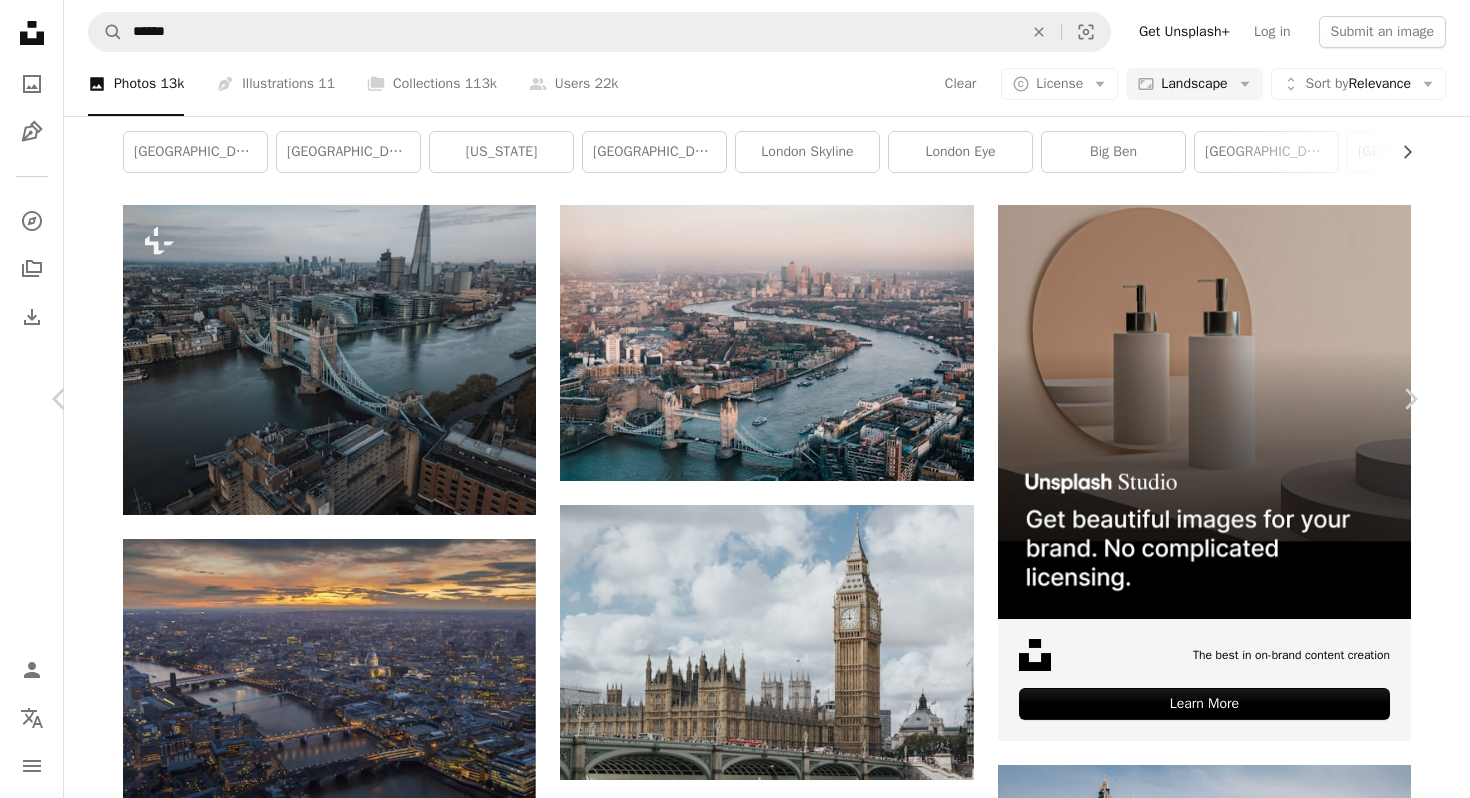 click on "An X shape Chevron left Chevron right [PERSON_NAME] Available for hire A checkmark inside of a circle A heart A plus sign Download free Chevron down Zoom in Views 28,097 Downloads 298 A forward-right arrow Share Info icon Info More Actions Walking the streets
[GEOGRAPHIC_DATA], [GEOGRAPHIC_DATA], [DATE] A map marker [GEOGRAPHIC_DATA], [GEOGRAPHIC_DATA] Calendar outlined Published on  [DATE] Safety Free to use under the  Unsplash License christmas travel building city [GEOGRAPHIC_DATA] [GEOGRAPHIC_DATA] xmas archicture angels [DATE] london view car human people road truck urban vehicle Free images Browse premium related images on iStock  |  Save 20% with code UNSPLASH20 View more on iStock  ↗ Related images A heart A plus sign [PERSON_NAME] Arrow pointing down A heart A plus sign [PERSON_NAME] Available for hire A checkmark inside of a circle Arrow pointing down A heart A plus sign Zhanhui Li Arrow pointing down Plus sign for Unsplash+ A heart A plus sign Getty Images For  Unsplash+ A lock Download A heart A plus sign [PERSON_NAME] Available for hire" at bounding box center [735, 9616] 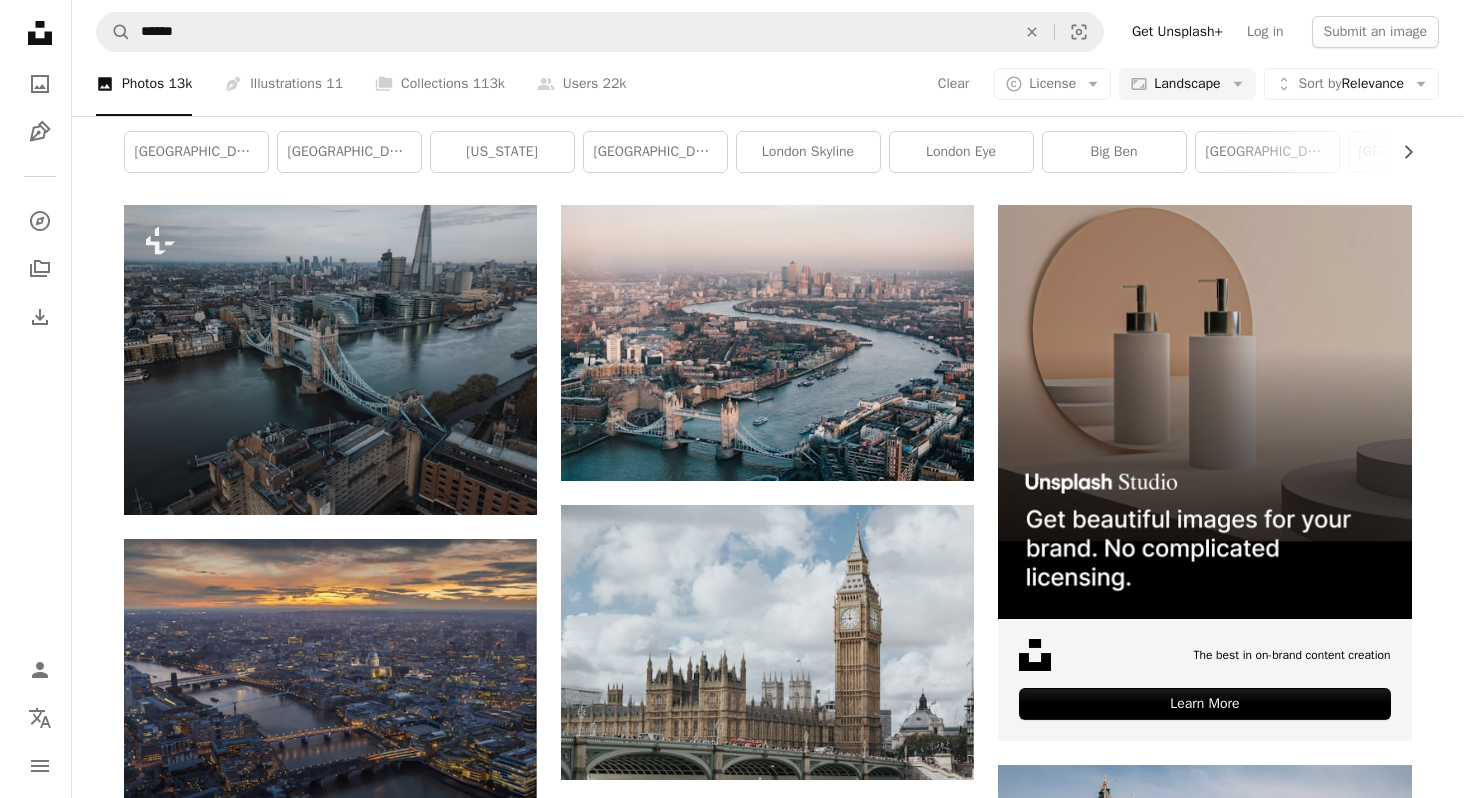 scroll, scrollTop: 6134, scrollLeft: 0, axis: vertical 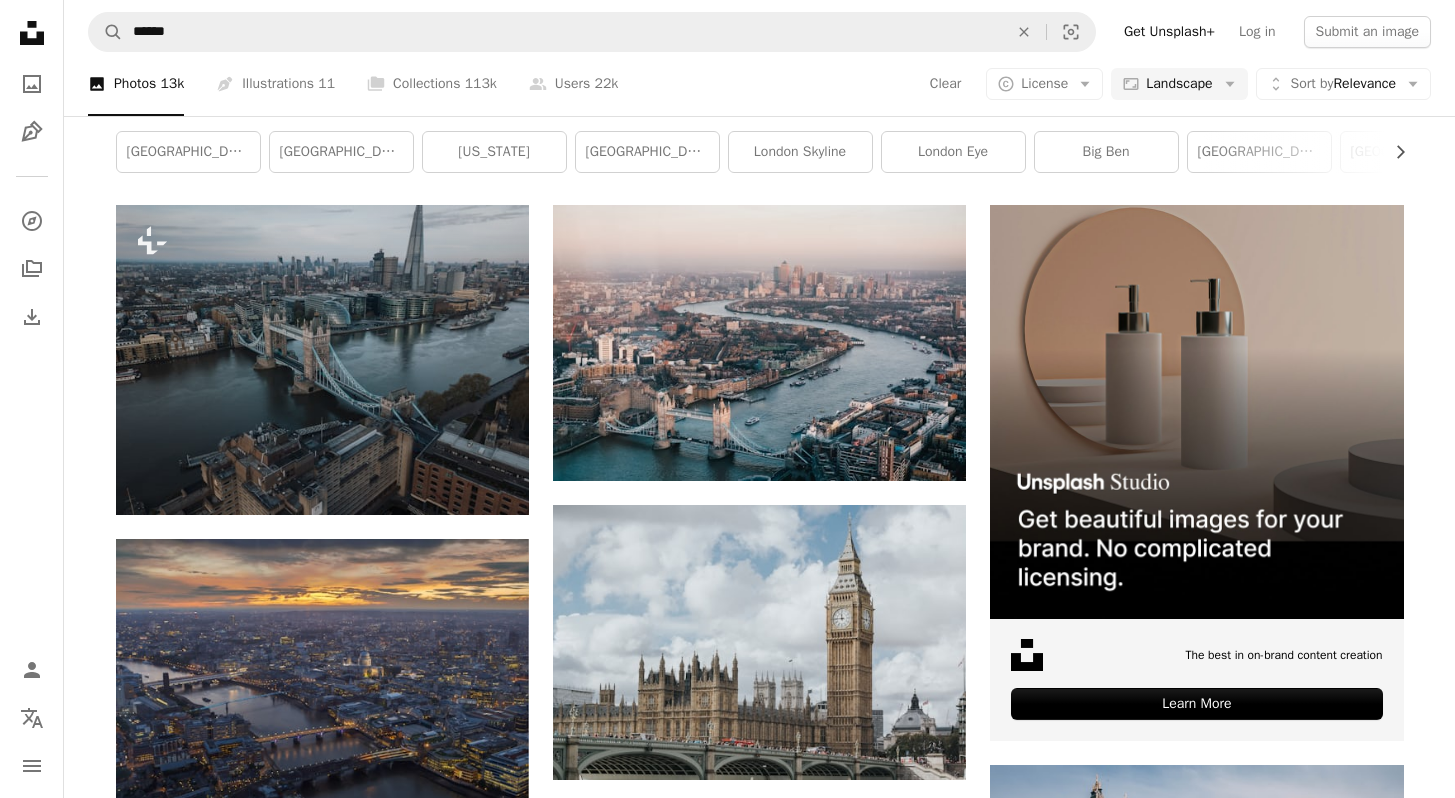 click at bounding box center [1196, 6051] 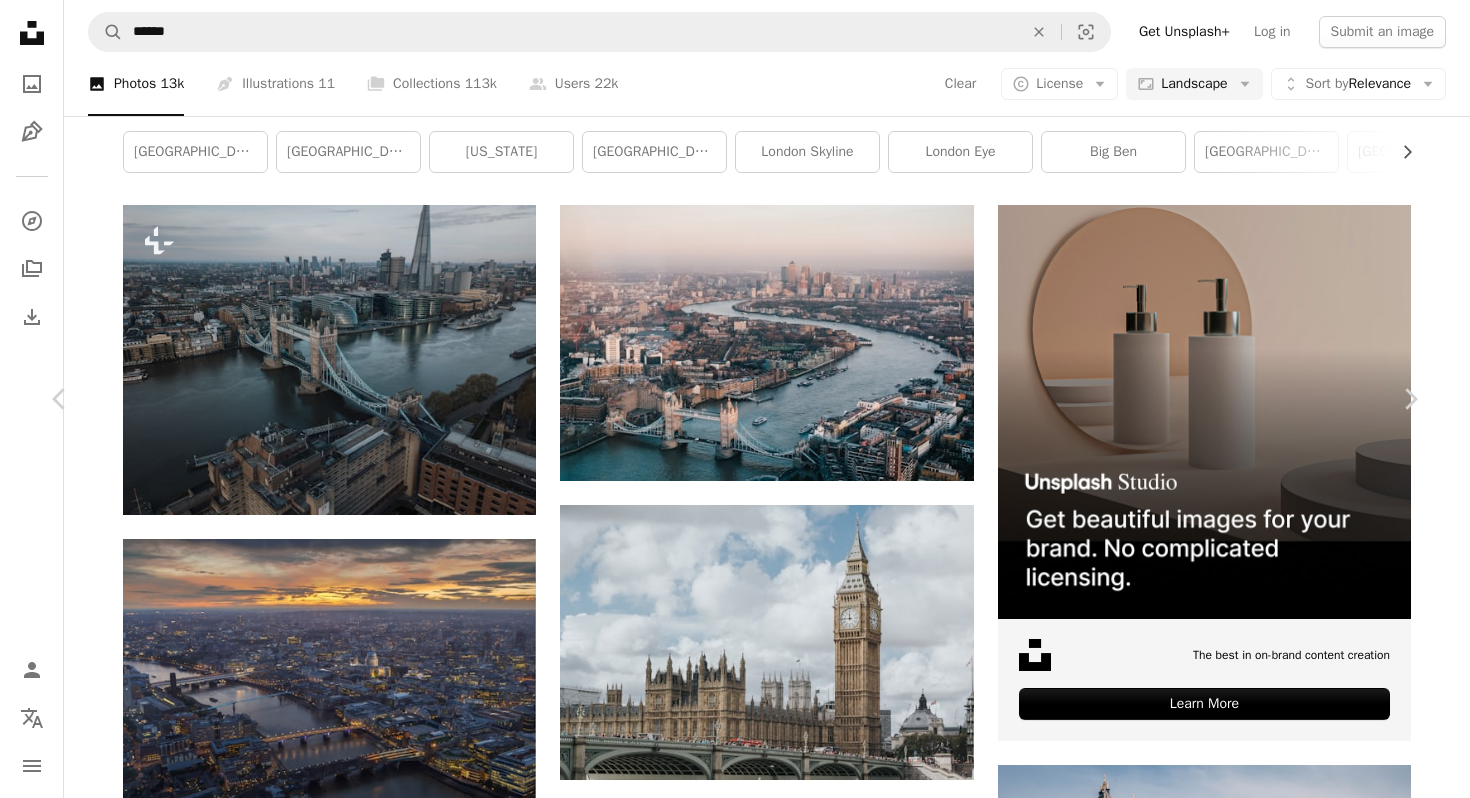 scroll, scrollTop: 1236, scrollLeft: 0, axis: vertical 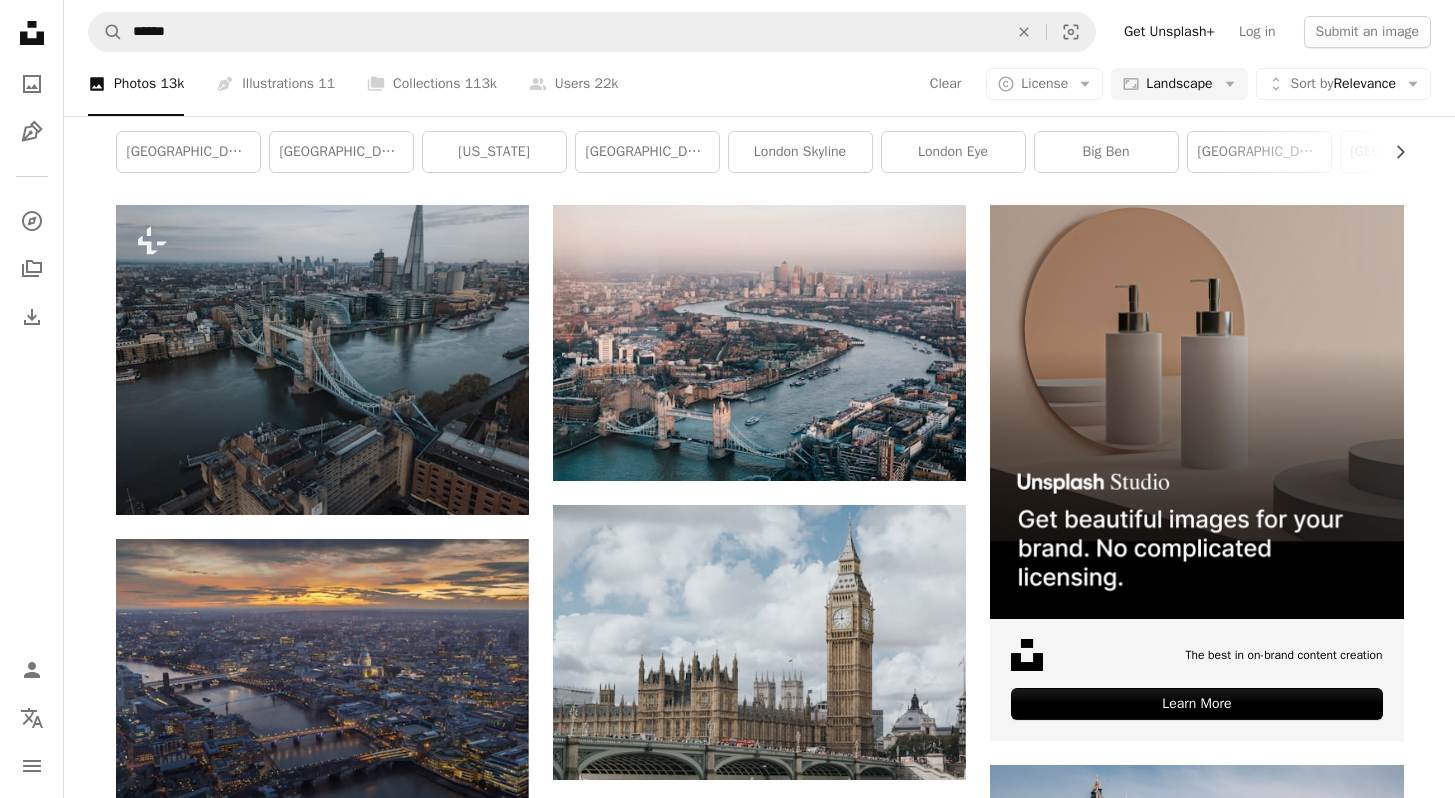 click at bounding box center [1196, 6051] 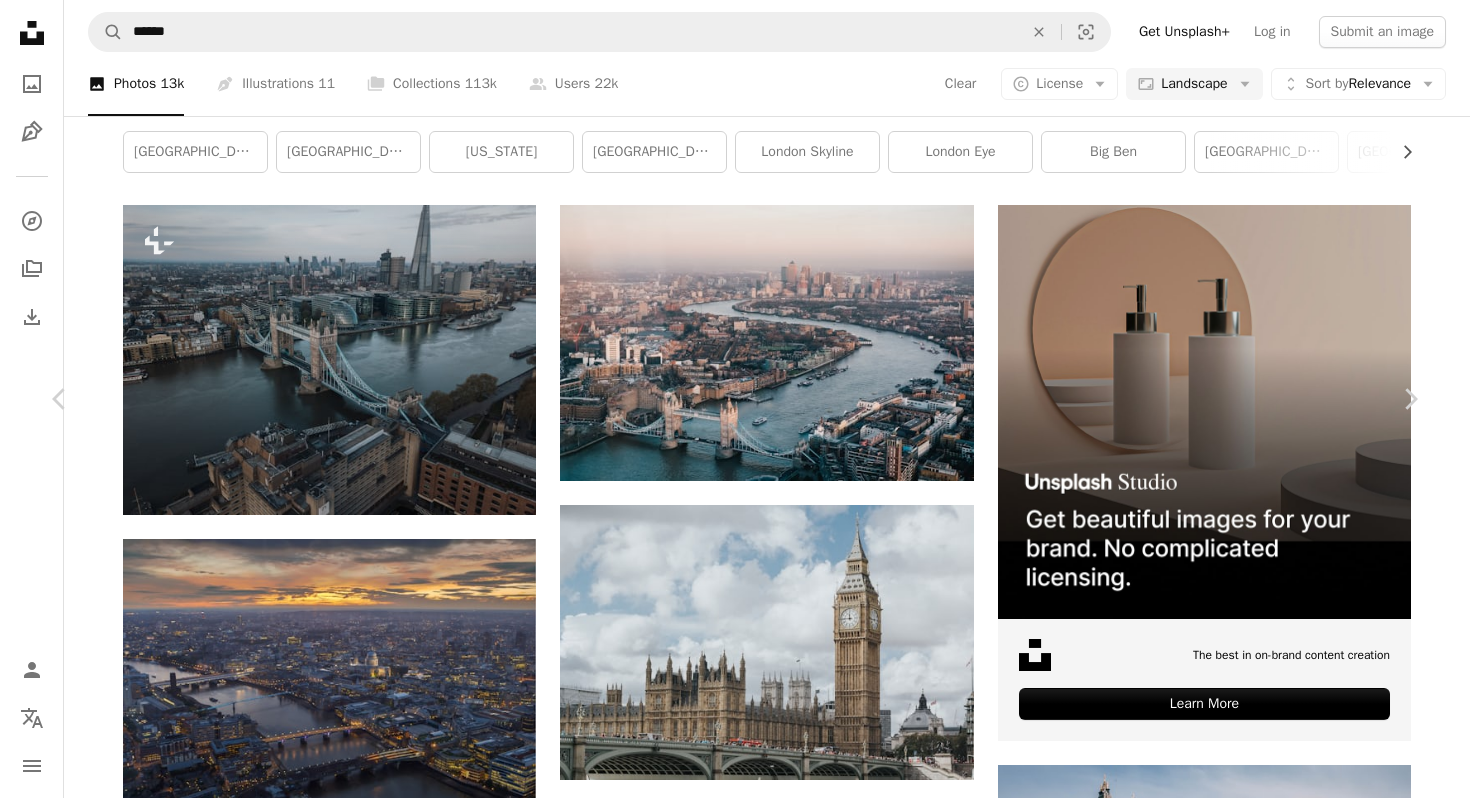 scroll, scrollTop: 1350, scrollLeft: 0, axis: vertical 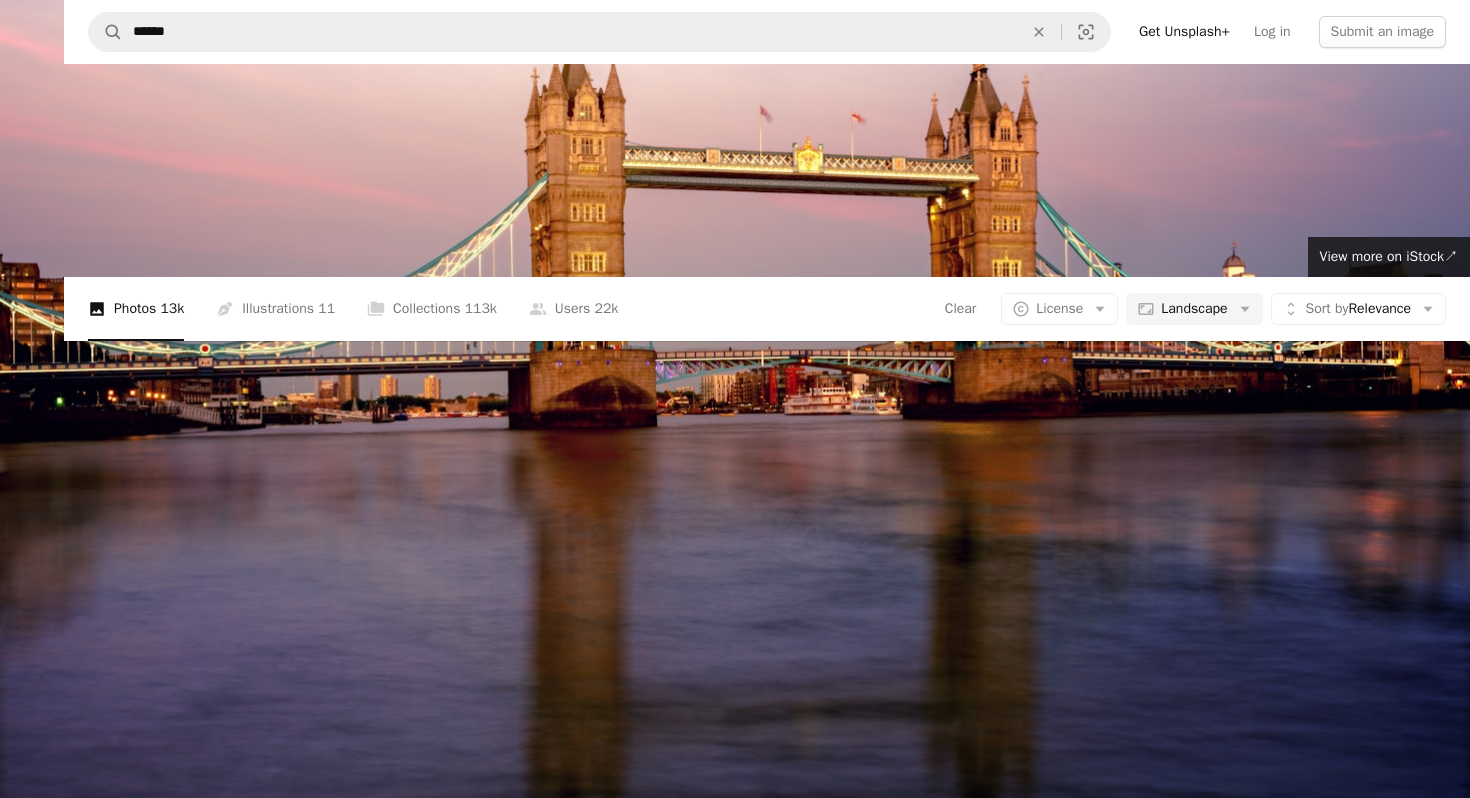 click at bounding box center (735, 408) 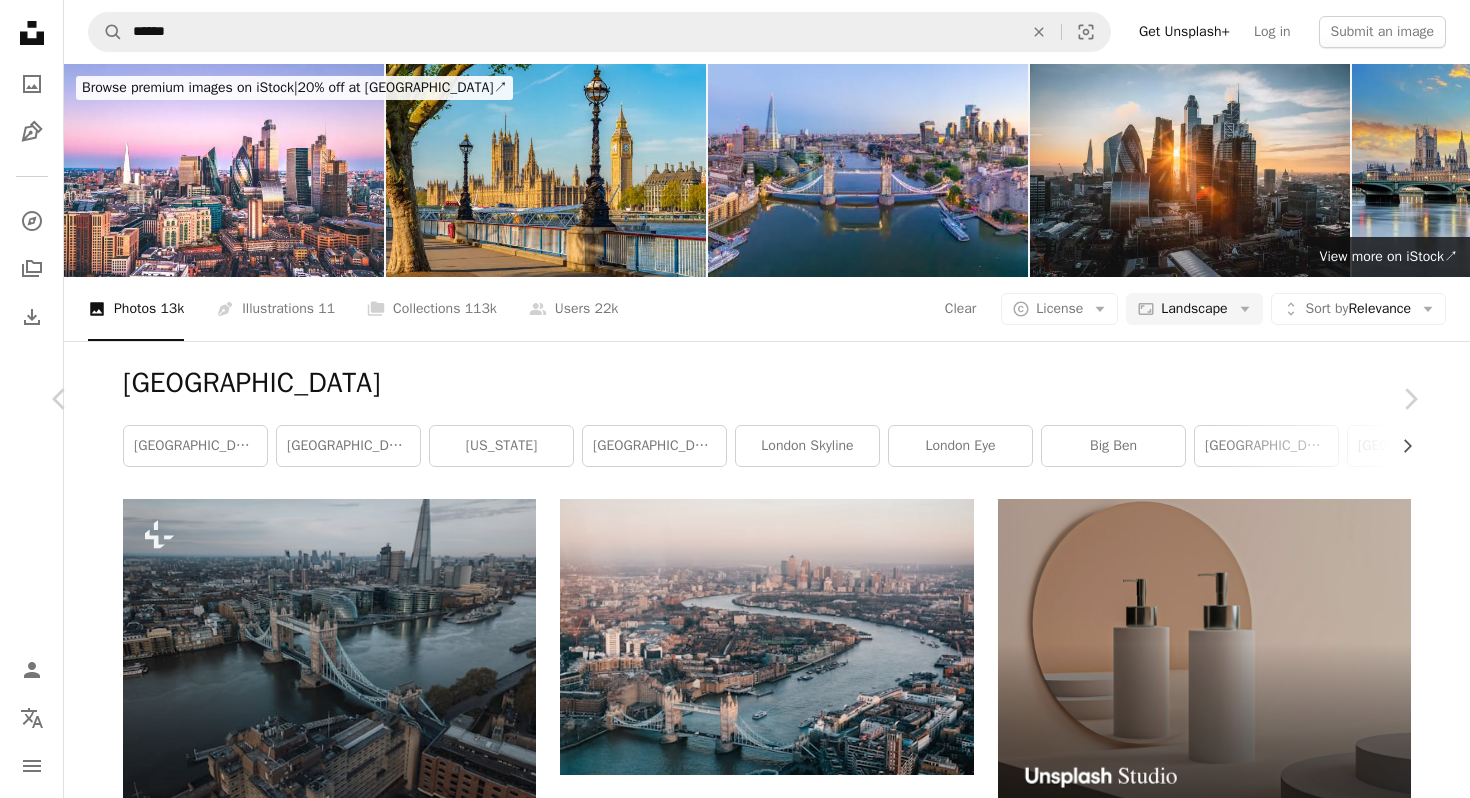 click on "Download free" at bounding box center (1221, 9558) 